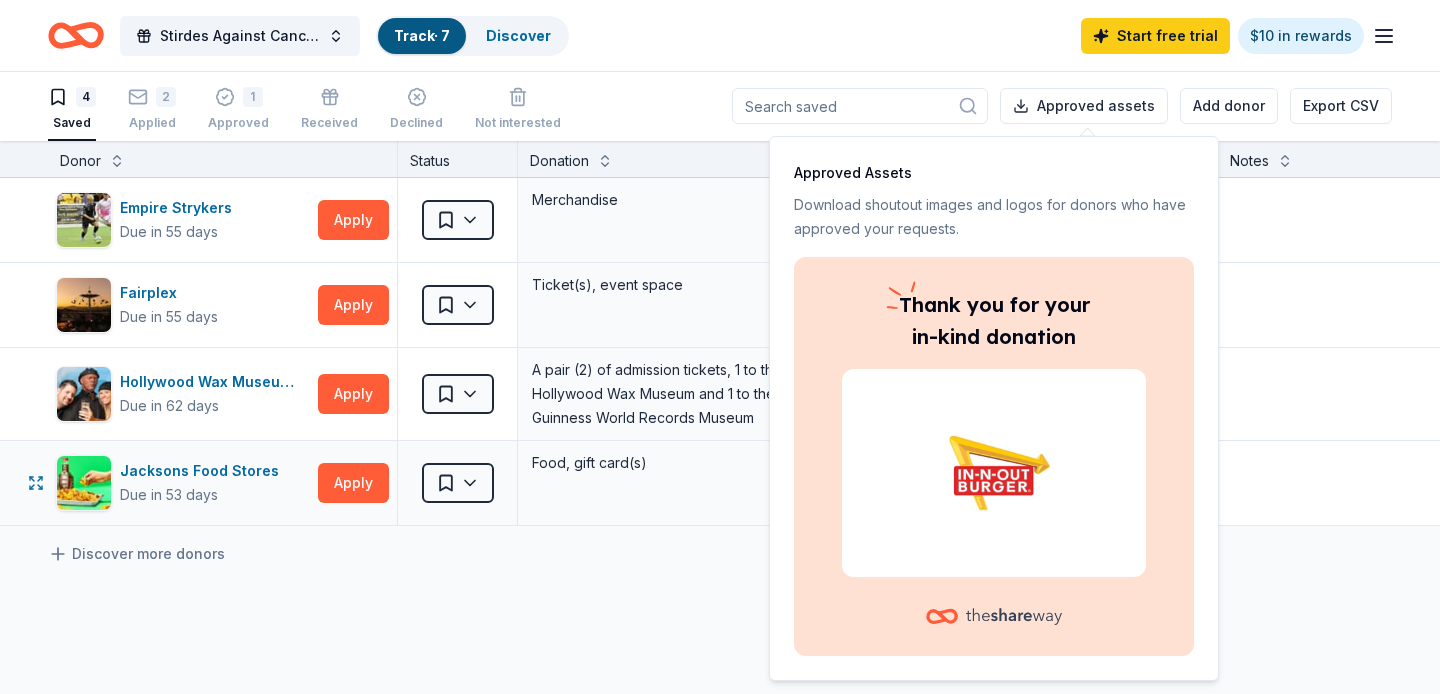 scroll, scrollTop: 0, scrollLeft: 0, axis: both 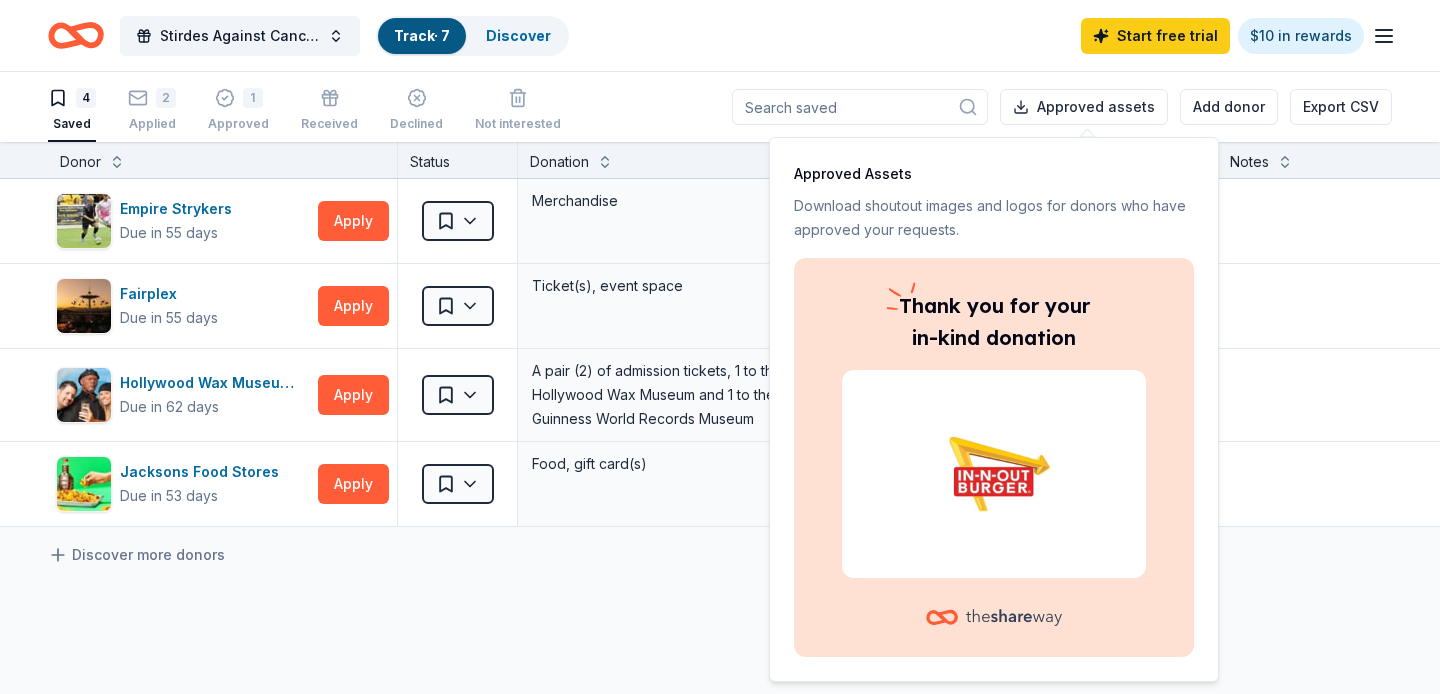 click on "Track  · 7" at bounding box center [422, 35] 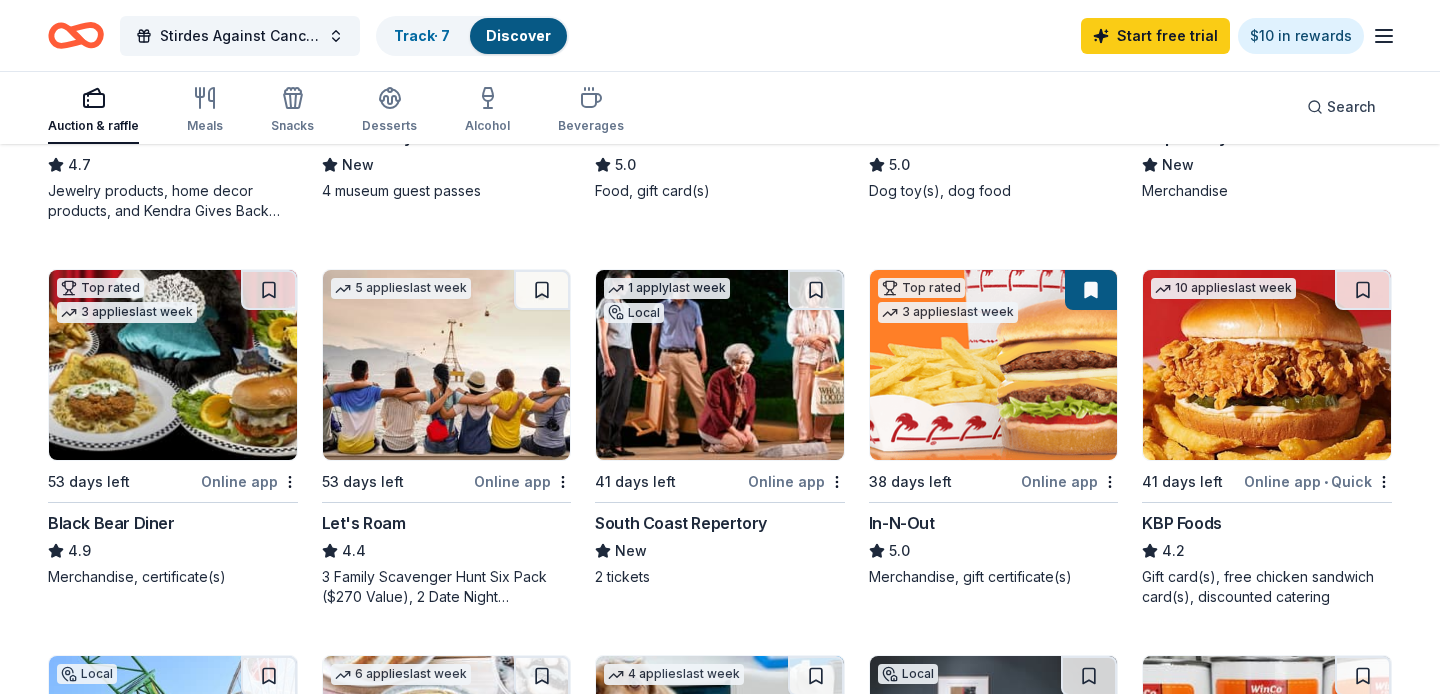 scroll, scrollTop: 878, scrollLeft: 0, axis: vertical 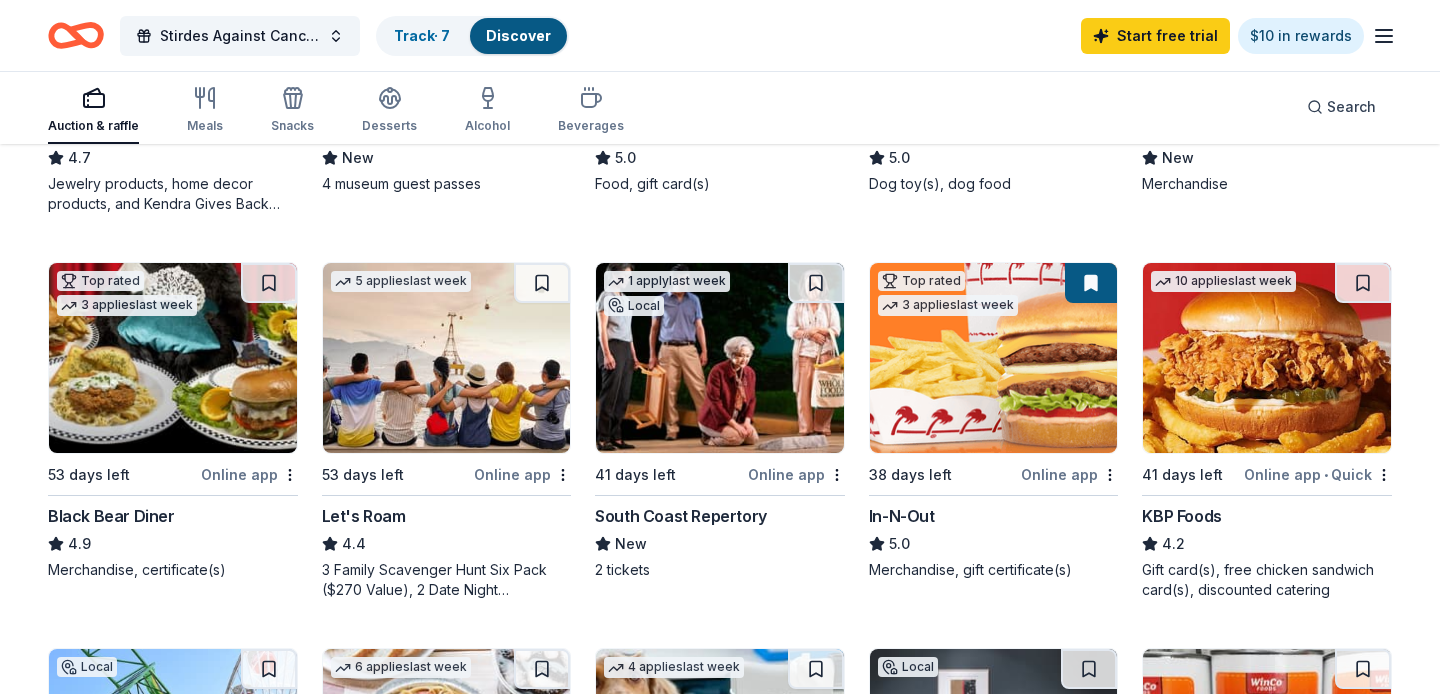 click on "Merchandise, gift certificate(s)" at bounding box center [994, 570] 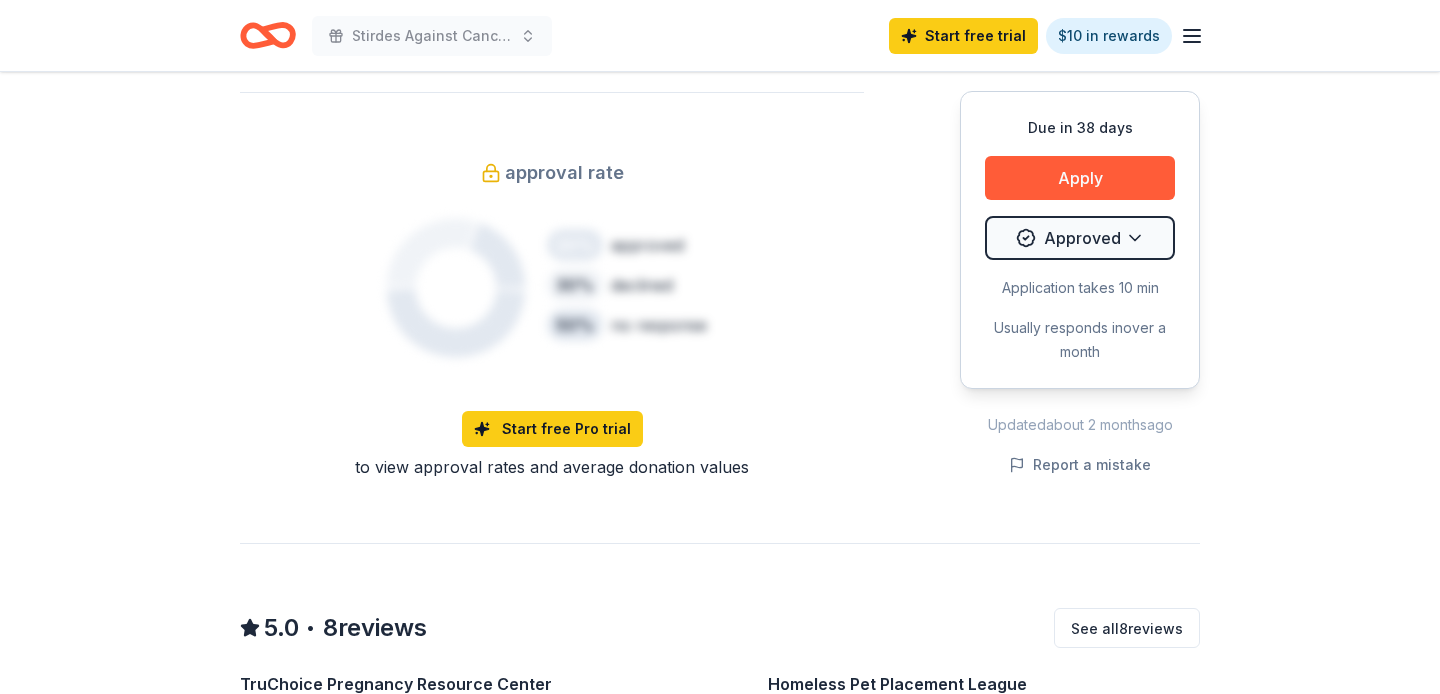 scroll, scrollTop: 1393, scrollLeft: 0, axis: vertical 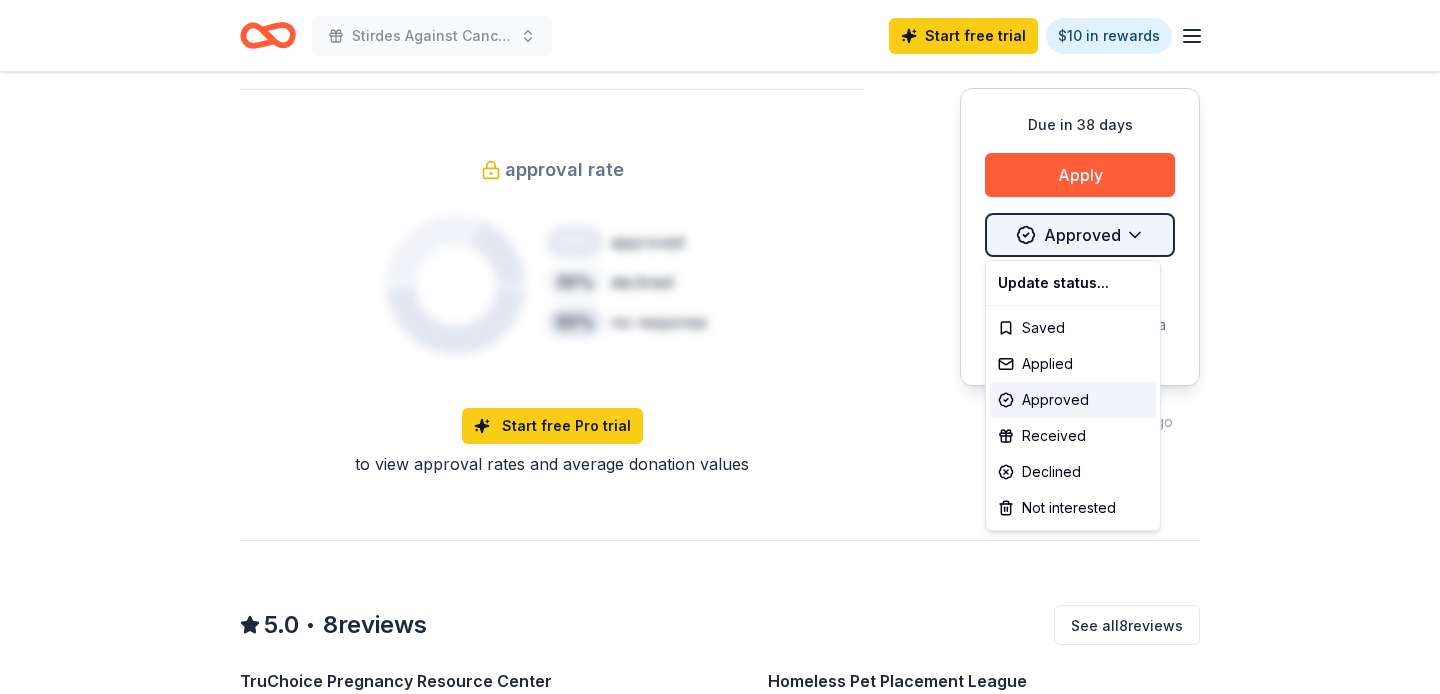 click on "Stirdes Against Cancer, Second Annual Walk Start free  trial $10 in rewards Due in 38 days Share In-N-Out 5.0 • 8  reviews 3   applies  last week approval rate Share Donating in [STATE]; [STATE]; [STATE]; [STATE]; [STATE]; [STATE]; [STATE]; [STATE] In-N-Out Burger is a fast food chain restaurant that has multiple locations in [STATE]. They are known for their fries and hamburgers made with fresh, all-American ingredients.  What they donate Merchandise, gift certificate(s) Auction & raffle Donation is small & easy to send to guests Who they donate to  Preferred Non-profits, schools, youth sports, city events and much more. Children Education Wellness & Fitness 501(c)(3) preferred approval rate 20 % approved 30 % declined 50 % no response Start free Pro trial to view approval rates and average donation values Due in 38 days Apply Approved Application takes 10 min Usually responds in  over a month Updated  about 2 months  ago Report a mistake 5.0 • 8  reviews See all  8  reviews TruChoice Pregnancy Resource Center [DATE] • Approved • 8" at bounding box center (720, -1046) 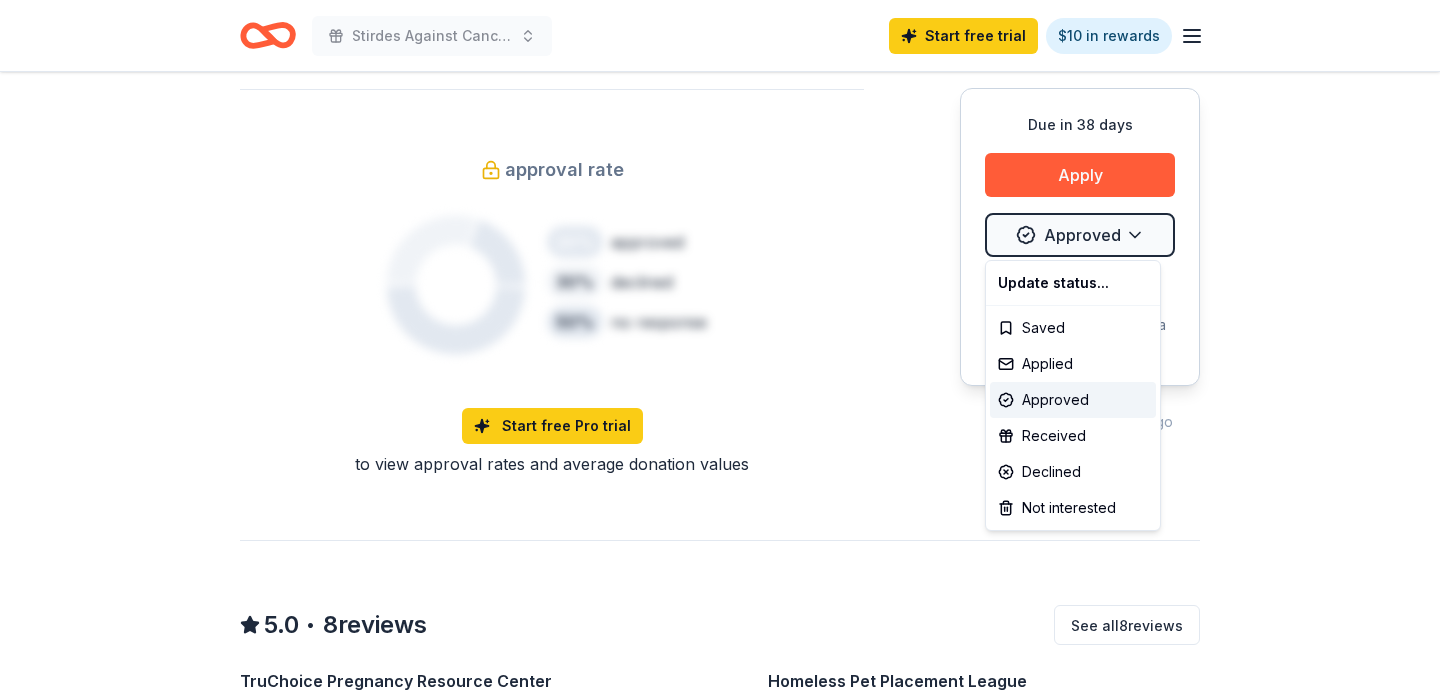 click on "Stirdes Against Cancer, Second Annual Walk Start free  trial $10 in rewards Due in 38 days Share In-N-Out 5.0 • 8  reviews 3   applies  last week approval rate Share Donating in [STATE]; [STATE]; [STATE]; [STATE]; [STATE]; [STATE]; [STATE]; [STATE] In-N-Out Burger is a fast food chain restaurant that has multiple locations in [STATE]. They are known for their fries and hamburgers made with fresh, all-American ingredients.  What they donate Merchandise, gift certificate(s) Auction & raffle Donation is small & easy to send to guests Who they donate to  Preferred Non-profits, schools, youth sports, city events and much more. Children Education Wellness & Fitness 501(c)(3) preferred approval rate 20 % approved 30 % declined 50 % no response Start free Pro trial to view approval rates and average donation values Due in 38 days Apply Approved Application takes 10 min Usually responds in  over a month Updated  about 2 months  ago Report a mistake 5.0 • 8  reviews See all  8  reviews TruChoice Pregnancy Resource Center [DATE] • Approved • 8" at bounding box center [720, -1046] 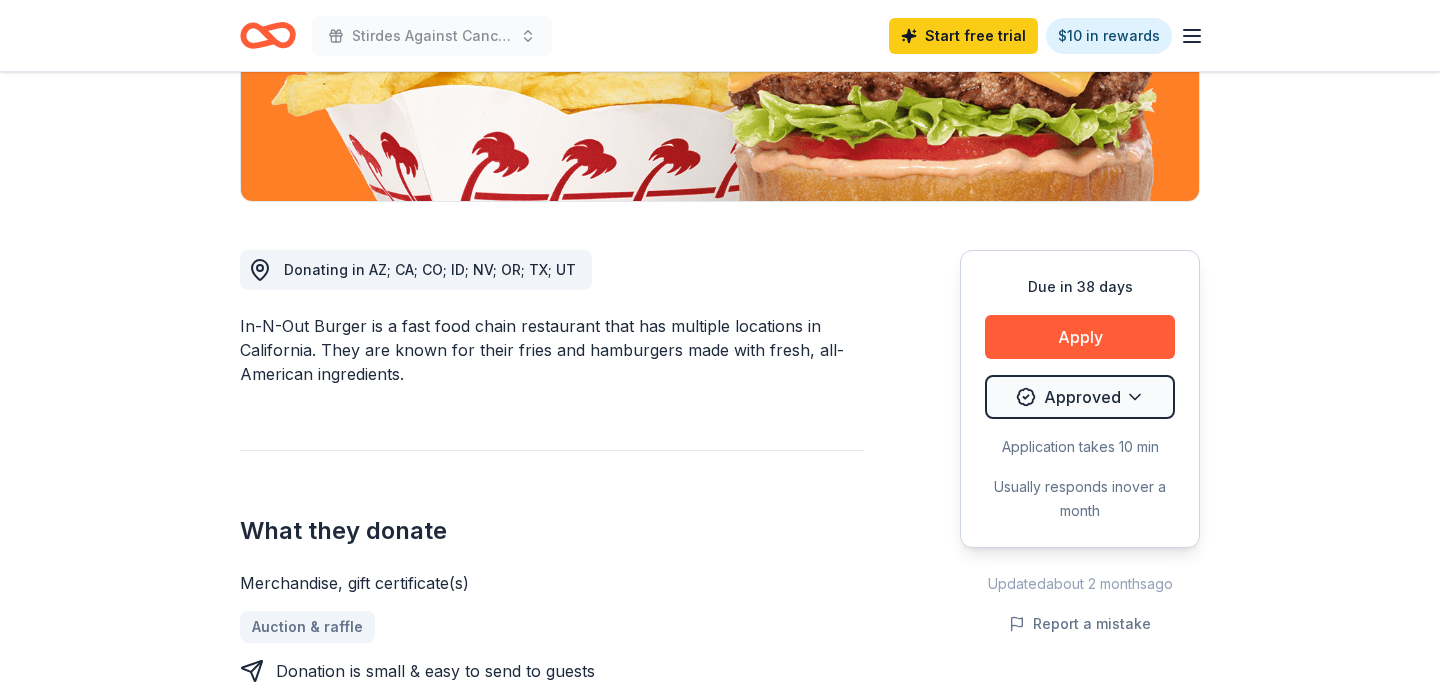scroll, scrollTop: 402, scrollLeft: 0, axis: vertical 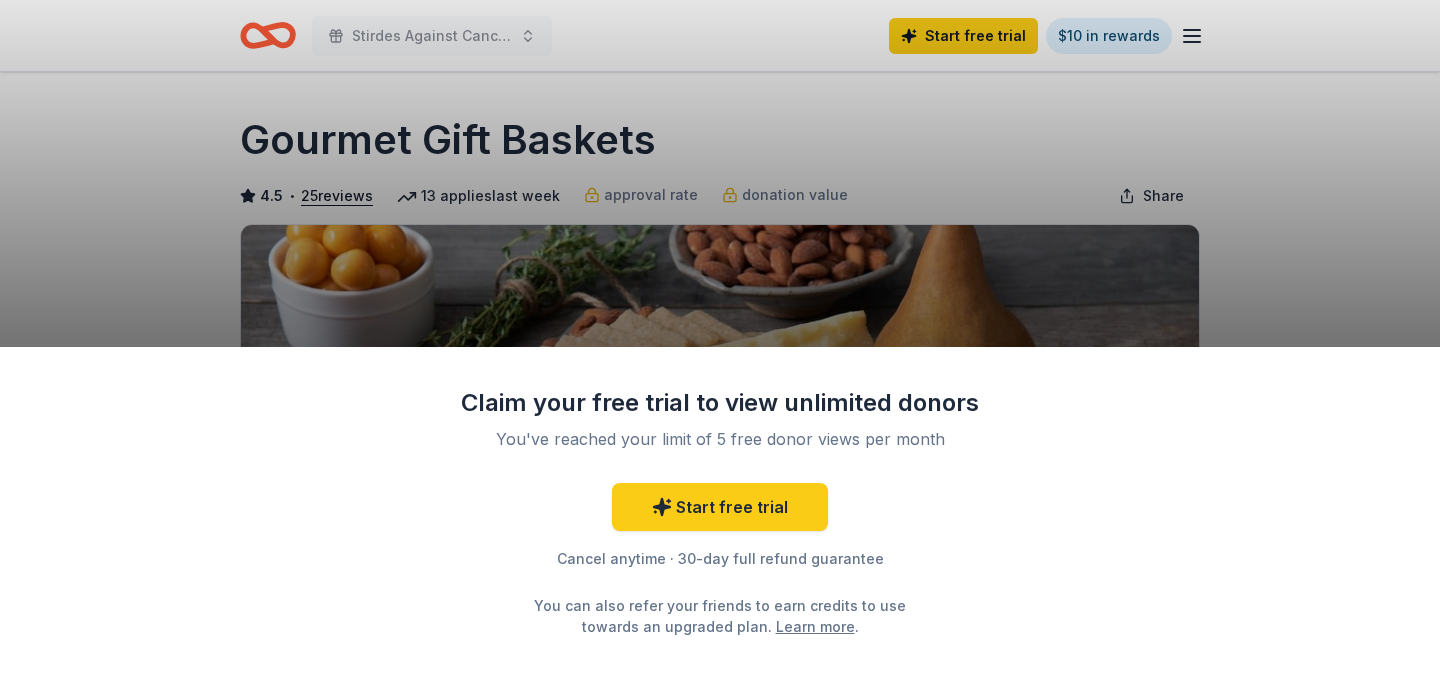 click on "Claim your free trial to view unlimited donors You've reached your limit of 5 free donor views per month Start free  trial Cancel anytime · 30-day full refund guarantee You can also refer your friends to earn credits to use towards an upgraded plan.   Learn more ." at bounding box center (720, 347) 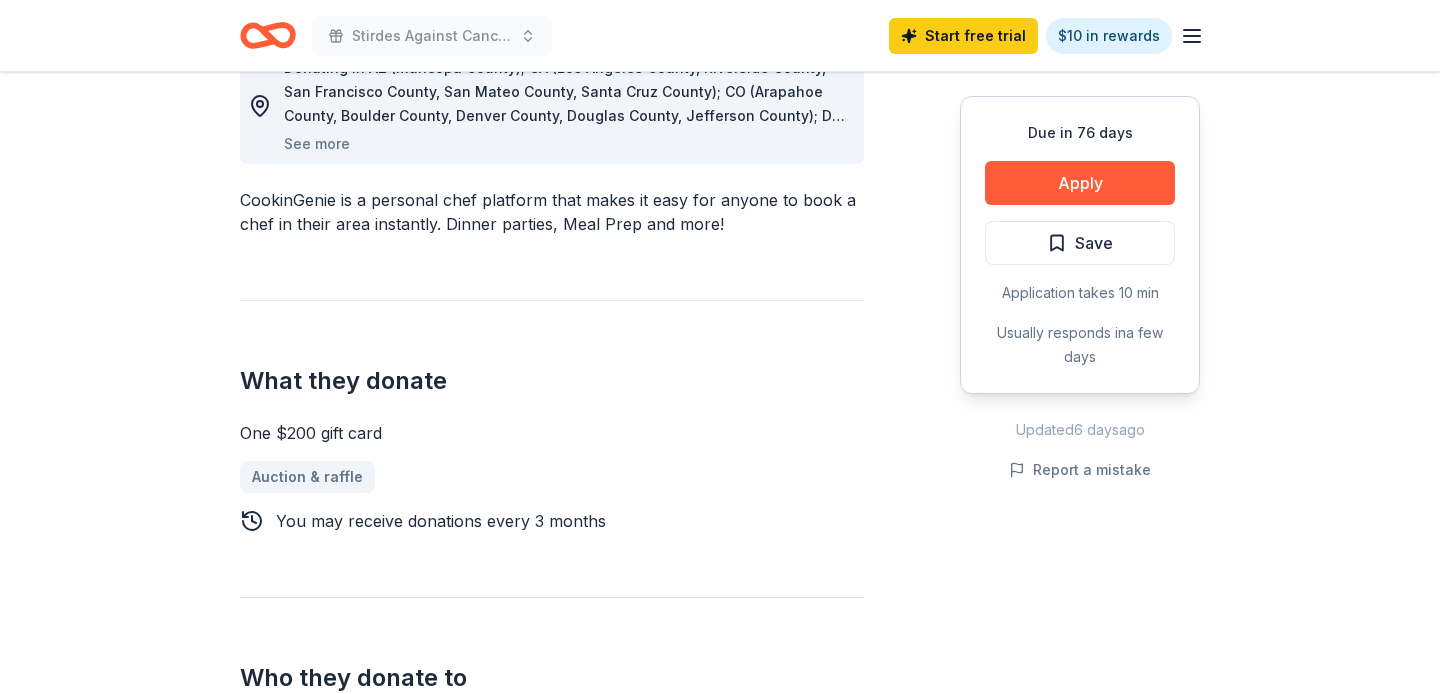 scroll, scrollTop: 615, scrollLeft: 0, axis: vertical 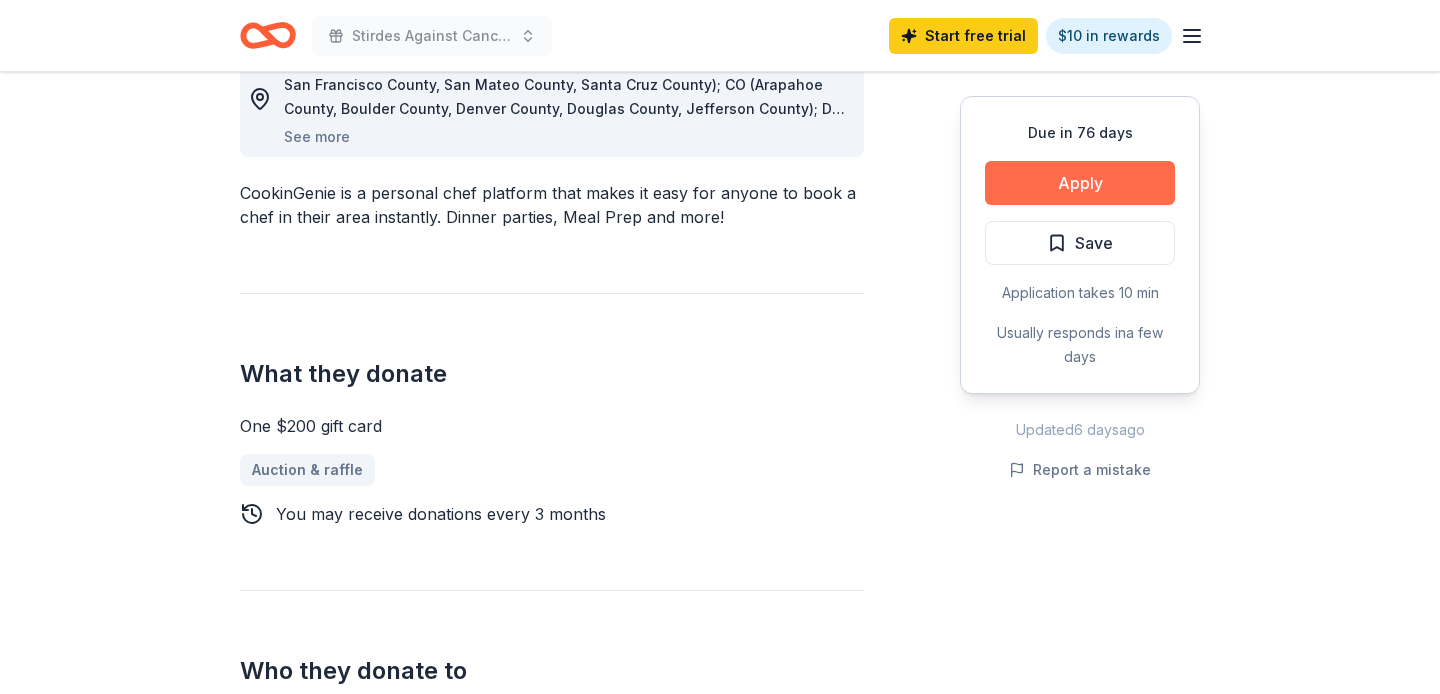 click on "Apply" at bounding box center (1080, 183) 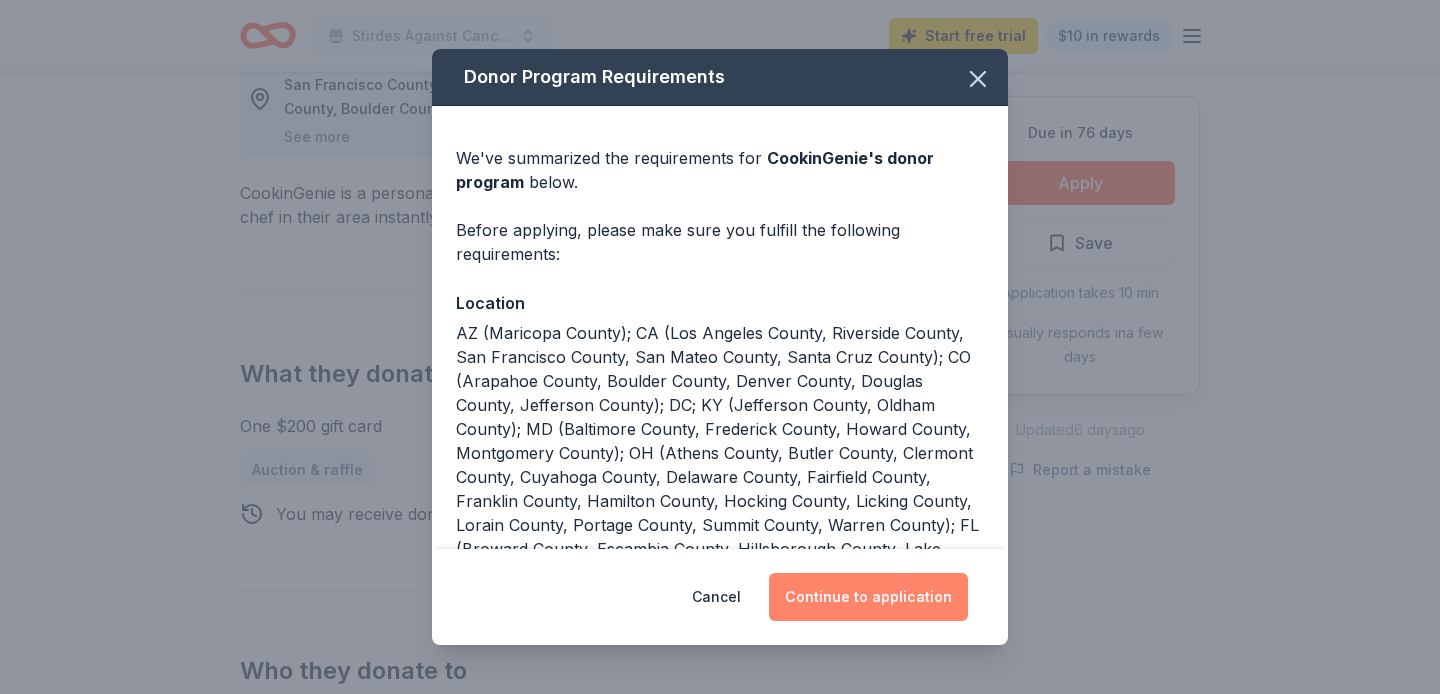 click on "Continue to application" at bounding box center (868, 597) 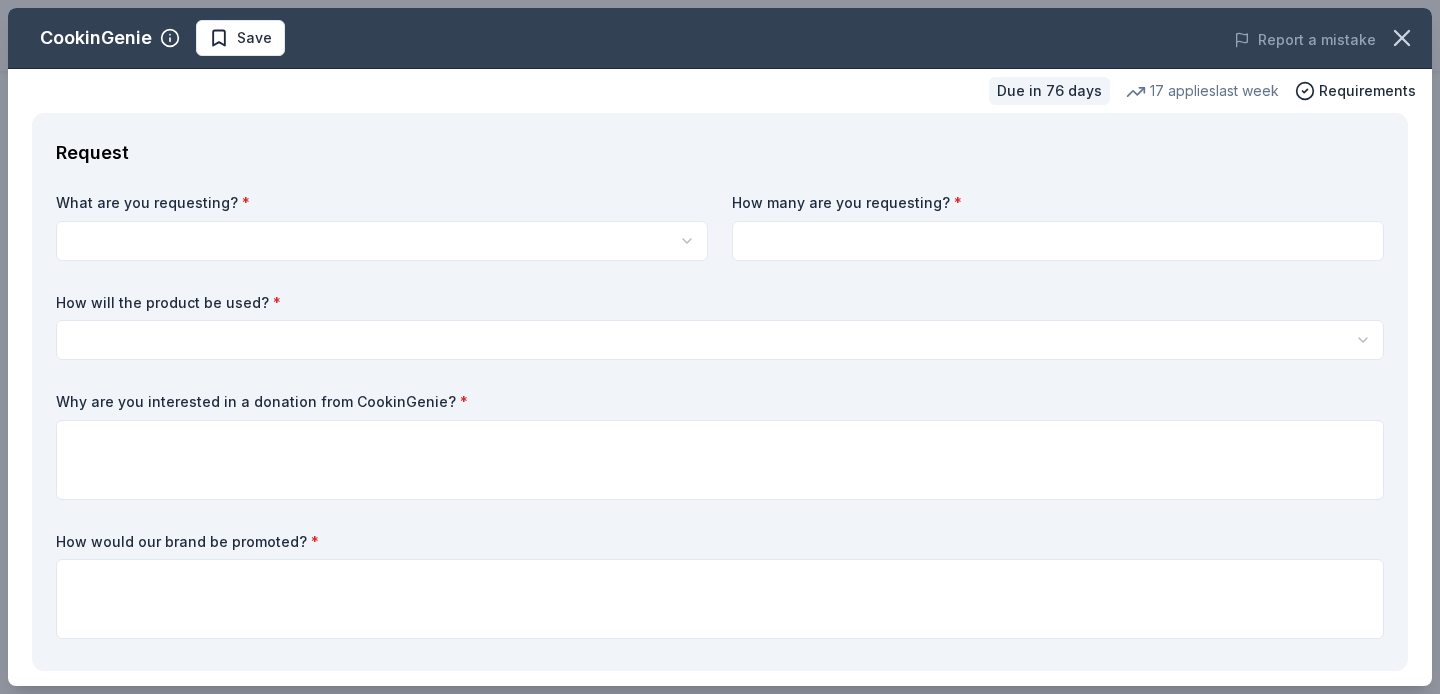 scroll, scrollTop: 0, scrollLeft: 0, axis: both 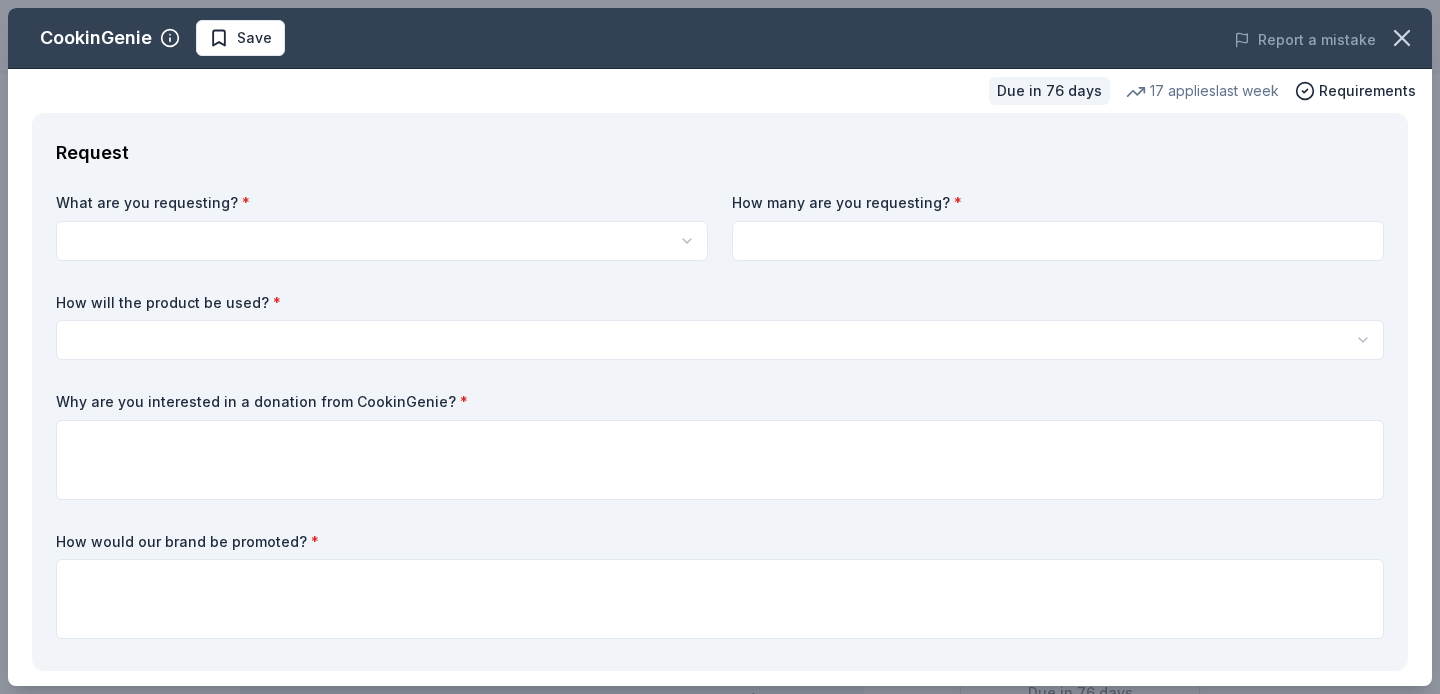 click on "Stirdes Against Cancer, Second Annual Walk Start free  trial $10 in rewards Due in 76 days Share CookinGenie 5.0 • 5  reviews 17   applies  last week approval rate donation value Share See more CookinGenie is a personal chef platform that makes it easy for anyone to book a chef in their area instantly. Dinner parties, Meal Prep and more! What they donate One $200 gift card Auction & raffle   You may receive donations every   3 months Who they donate to CookinGenie  hasn ' t listed any preferences or eligibility criteria. Due in 76 days Apply Save Application takes 10 min Usually responds in  a few days Updated  6 days  ago Report a mistake approval rate 20 % approved 30 % declined 50 % no response donation value (average) 20% 70% 0% 10% $xx - $xx $xx - $xx $xx - $xx $xx - $xx Start free Pro trial to view approval rates and average donation values 5.0 • 5  reviews NEXT Village San Francisco July 2025 • Approved The Village Network June 2025 • Approved NYOS Charter School April 2025 • Approved • •" at bounding box center [720, 347] 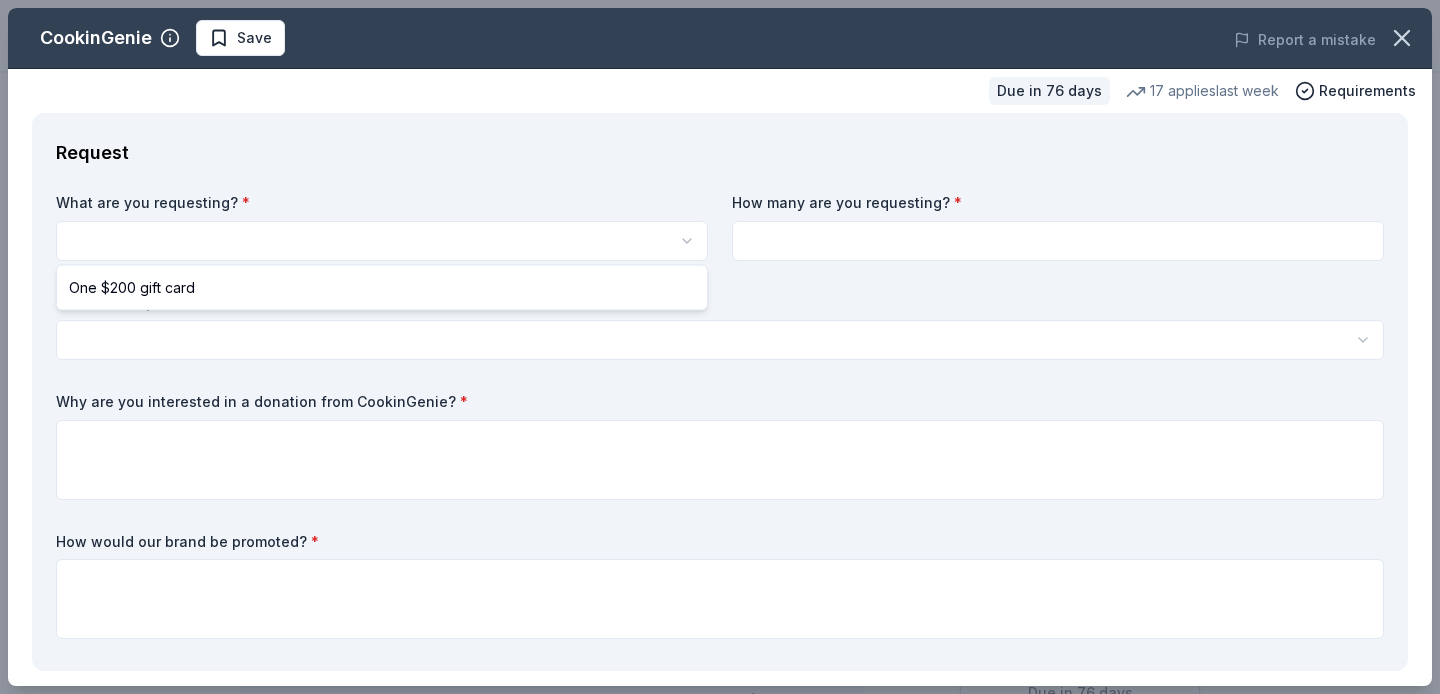 select on "One $200 gift card" 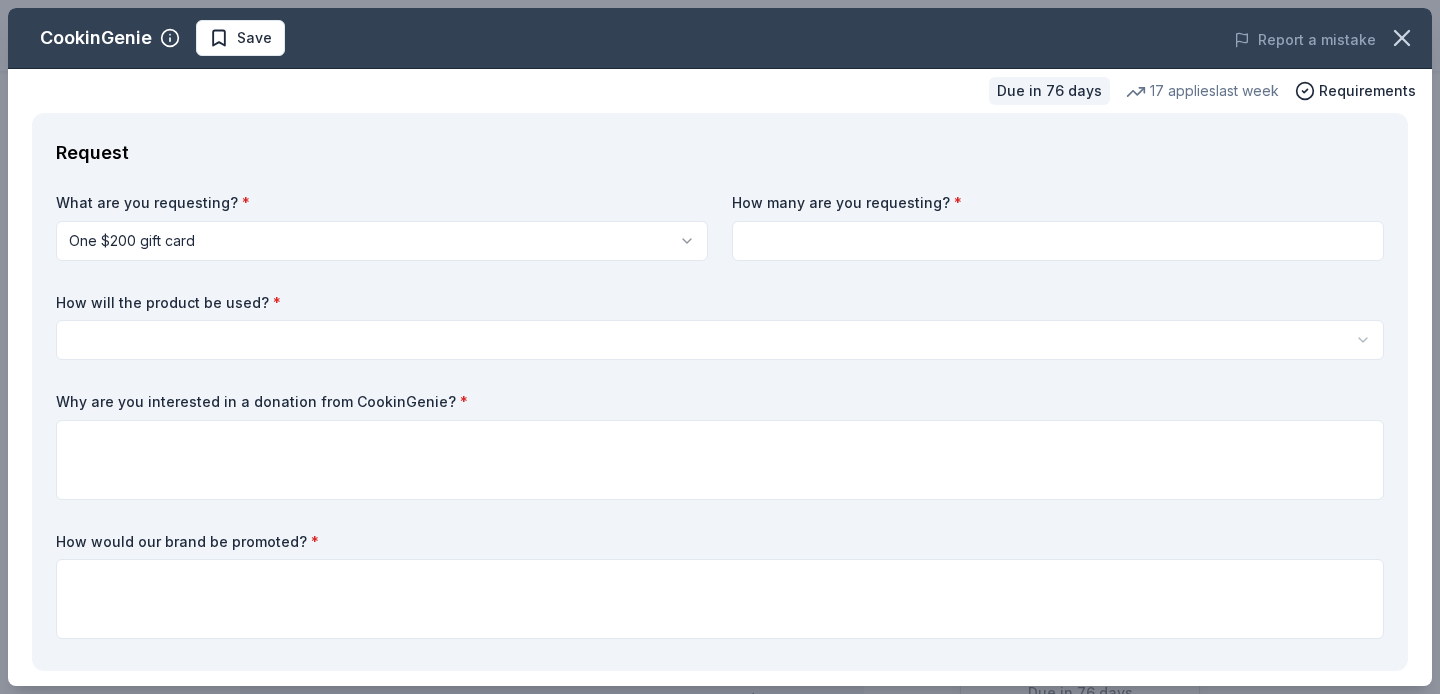 click at bounding box center [1058, 241] 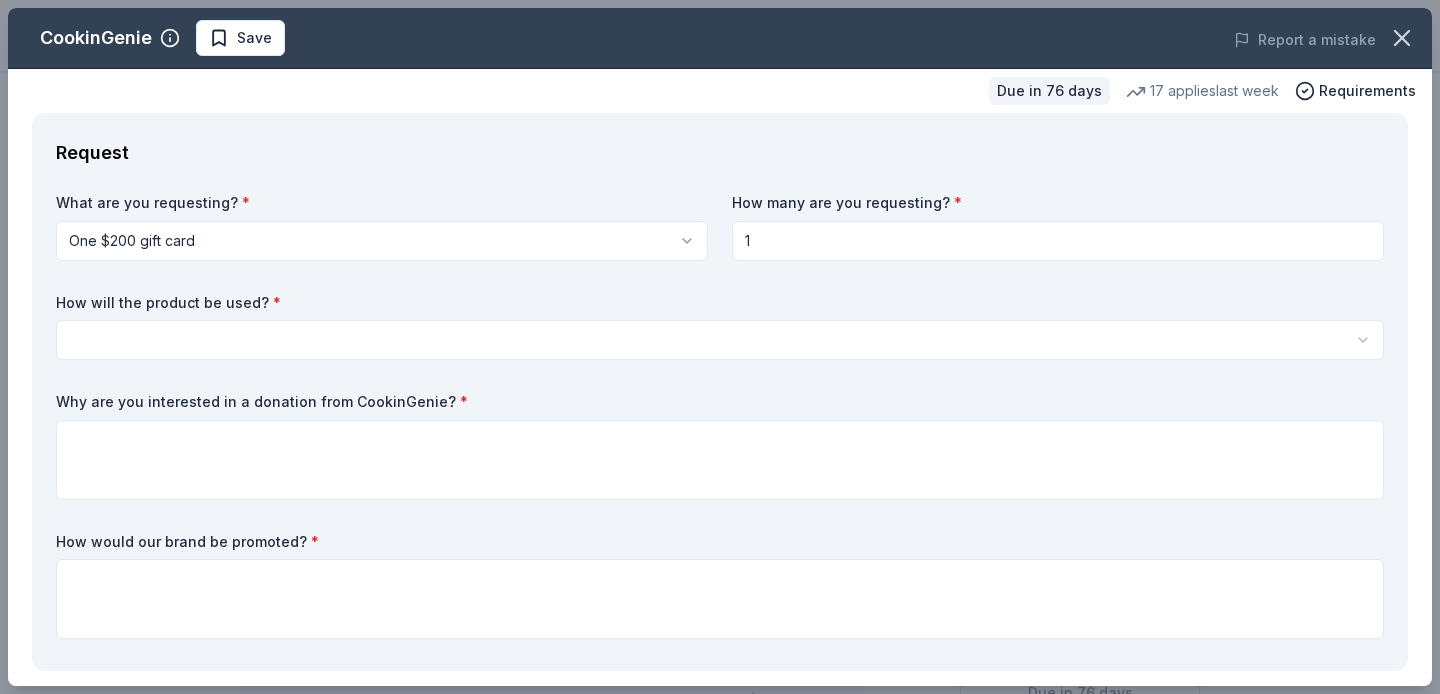 type on "1" 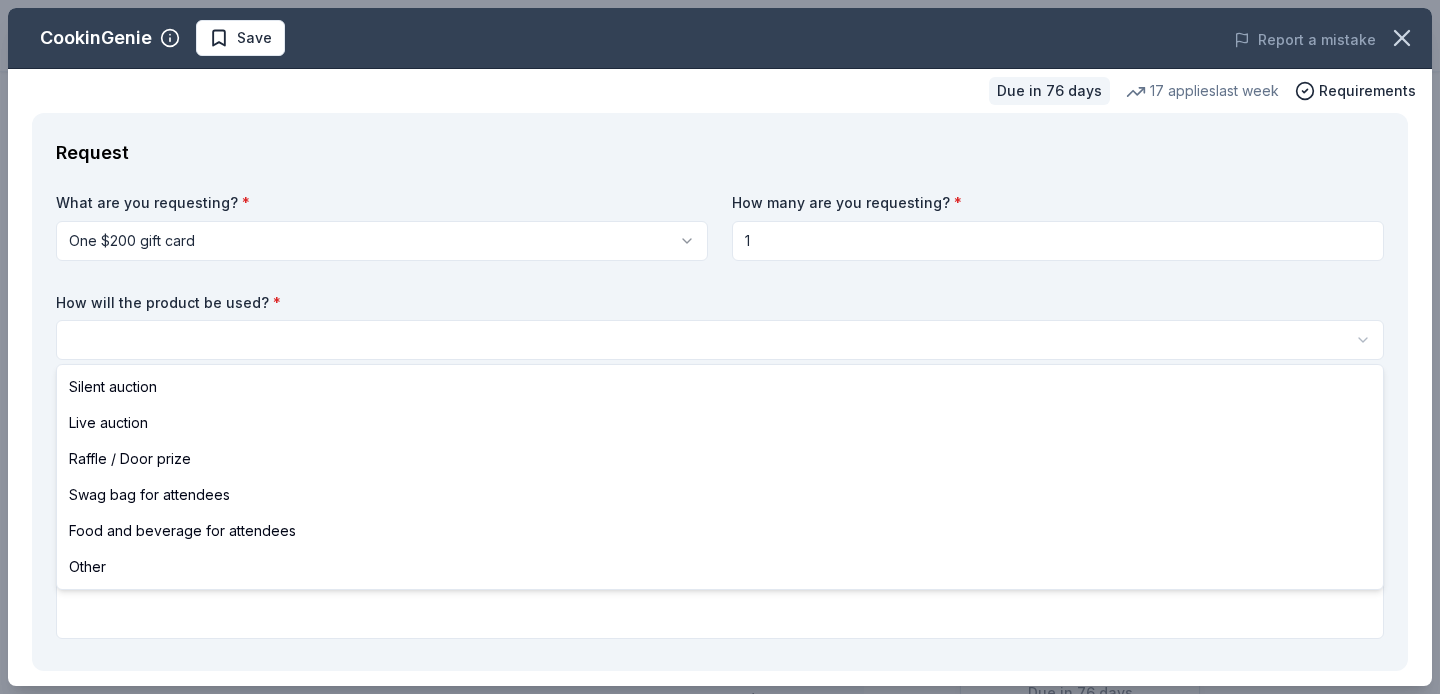 click on "Stirdes Against Cancer, Second Annual Walk Save Apply Due in 76 days Share CookinGenie 5.0 • 5  reviews 17   applies  last week approval rate donation value Share See more CookinGenie is a personal chef platform that makes it easy for anyone to book a chef in their area instantly. Dinner parties, Meal Prep and more! What they donate One $200 gift card Auction & raffle   You may receive donations every   3 months Who they donate to CookinGenie  hasn ' t listed any preferences or eligibility criteria. Due in 76 days Apply Save Application takes 10 min Usually responds in  a few days Updated  6 days  ago Report a mistake approval rate 20 % approved 30 % declined 50 % no response donation value (average) 20% 70% 0% 10% $xx - $xx $xx - $xx $xx - $xx $xx - $xx Start free Pro trial to view approval rates and average donation values 5.0 • 5  reviews NEXT Village San Francisco July 2025 • Approved They responded quickly and were friendly and easy to communicate with.  We're very pleased with the donation. • 5" at bounding box center (720, 347) 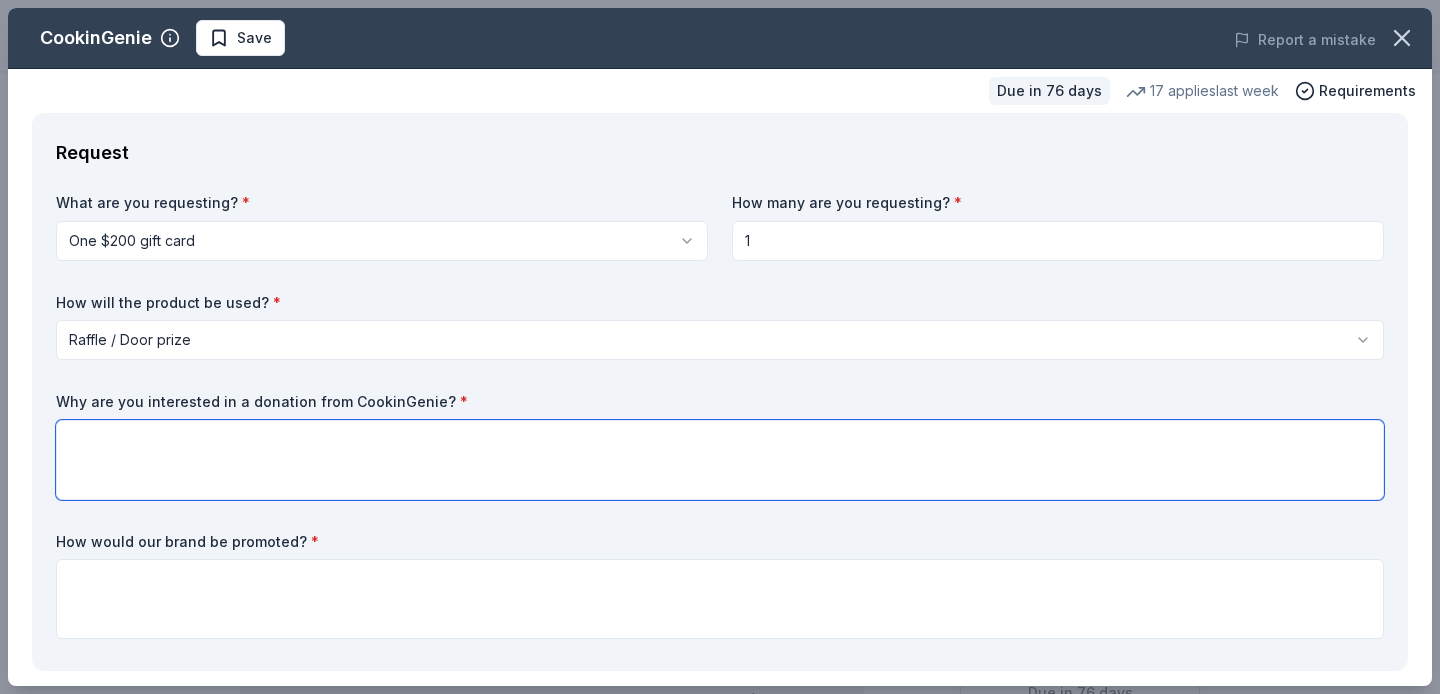 click at bounding box center [720, 460] 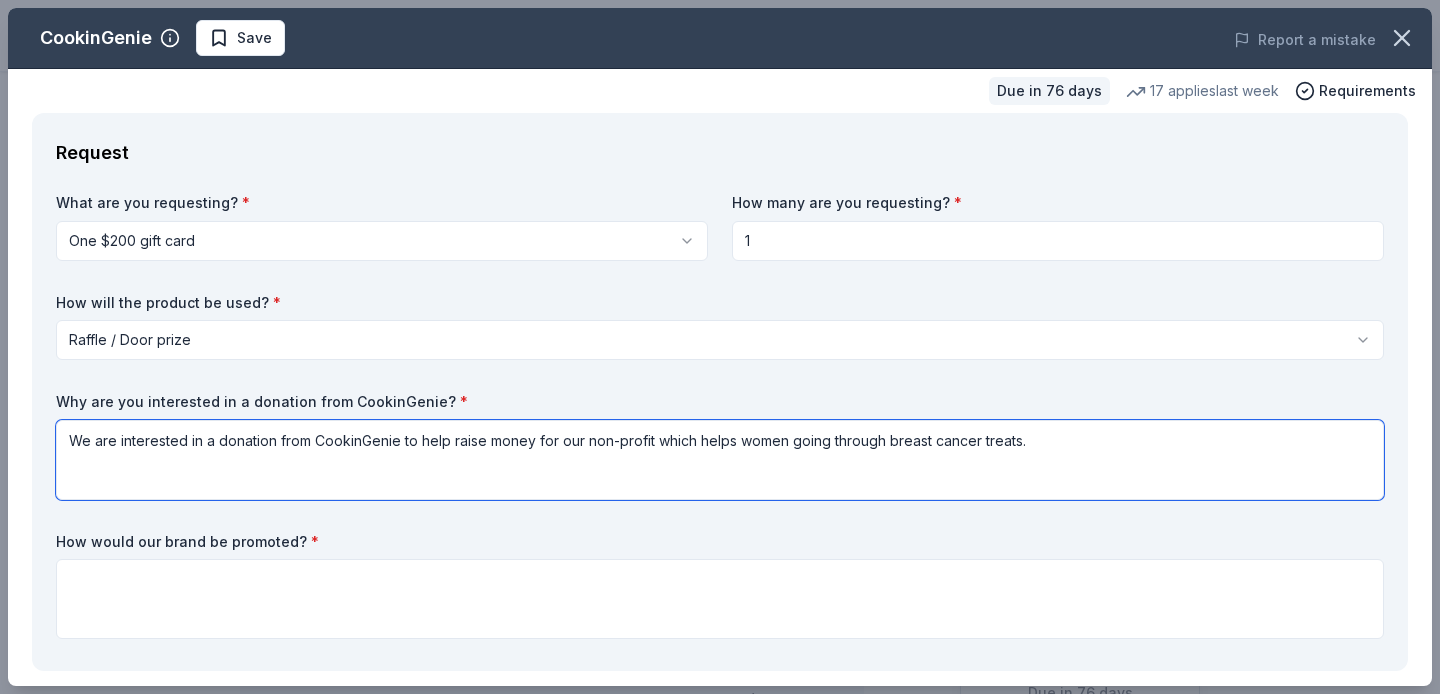 type on "We are interested in a donation from CookinGenie to help raise money for our non-profit which helps women going through breast cancer treats." 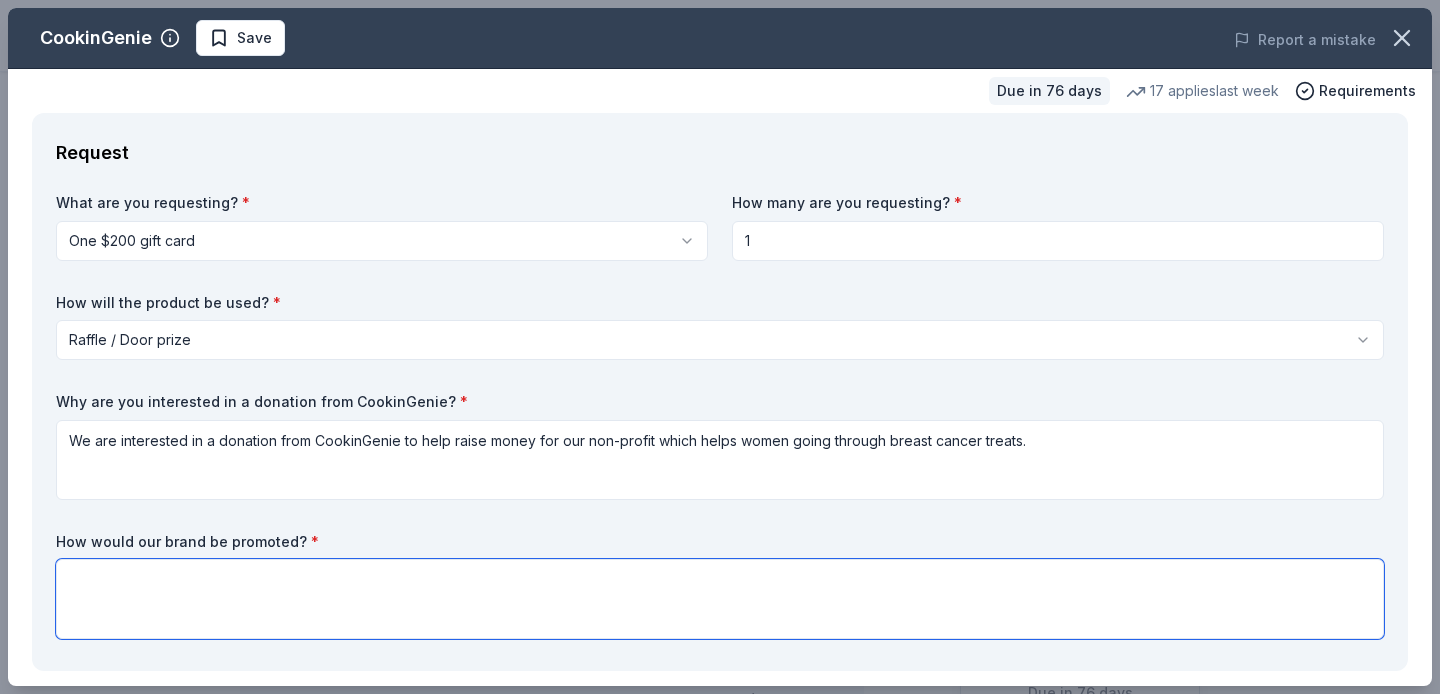 click at bounding box center [720, 599] 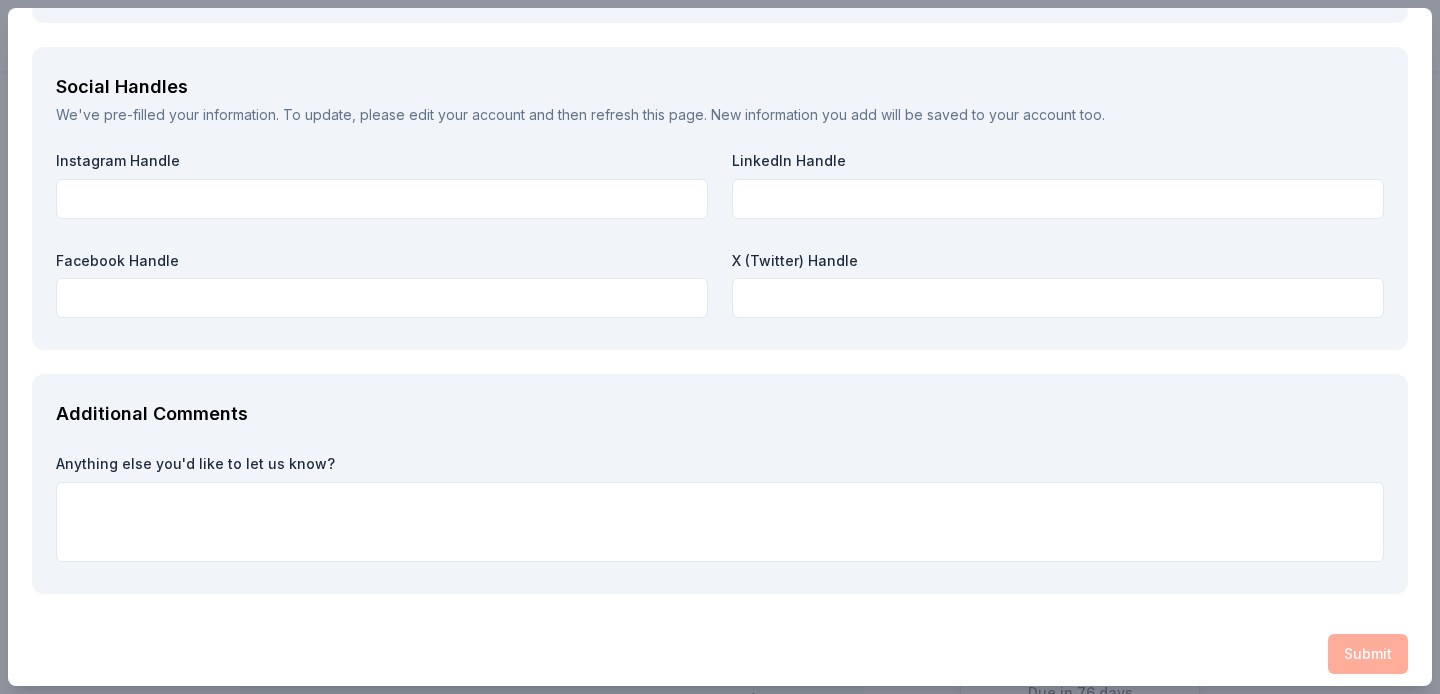 scroll, scrollTop: 2283, scrollLeft: 0, axis: vertical 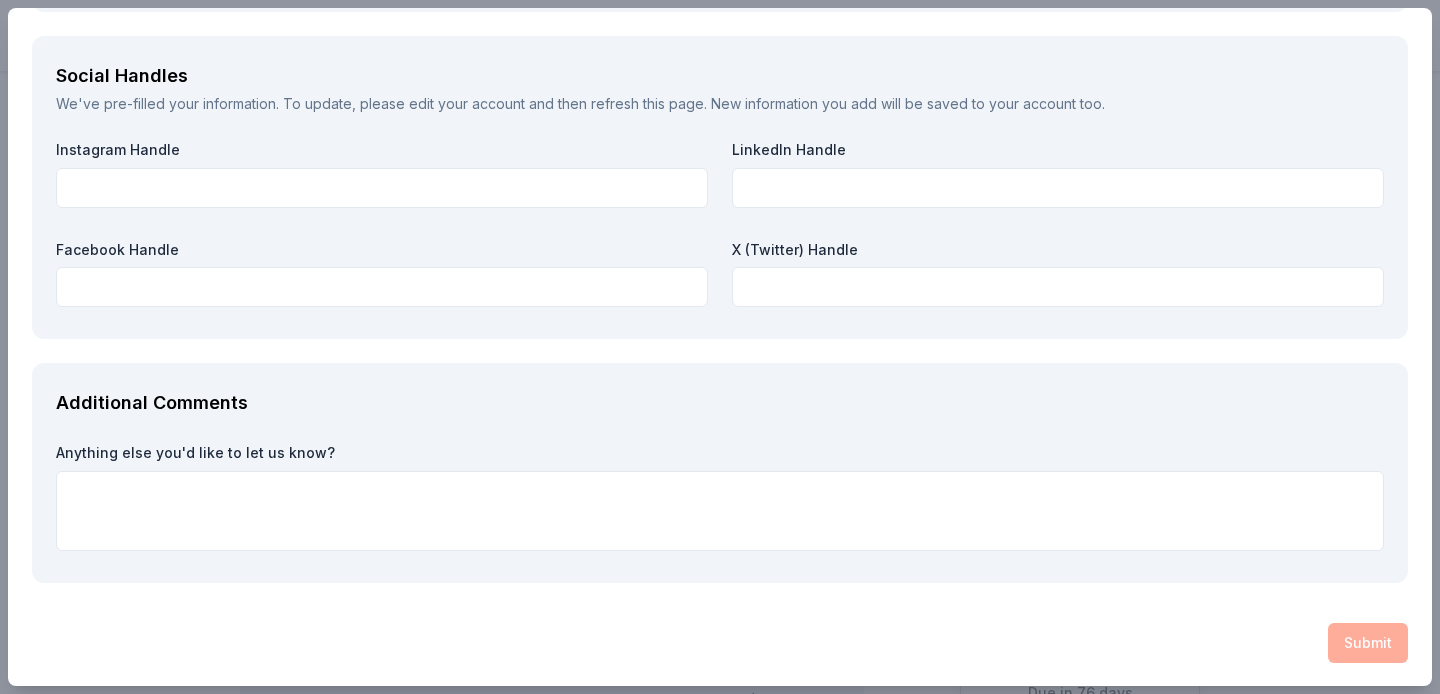 type on "We will publicize CookinGenie as one of our sponsors and also put their sponsorship on our website." 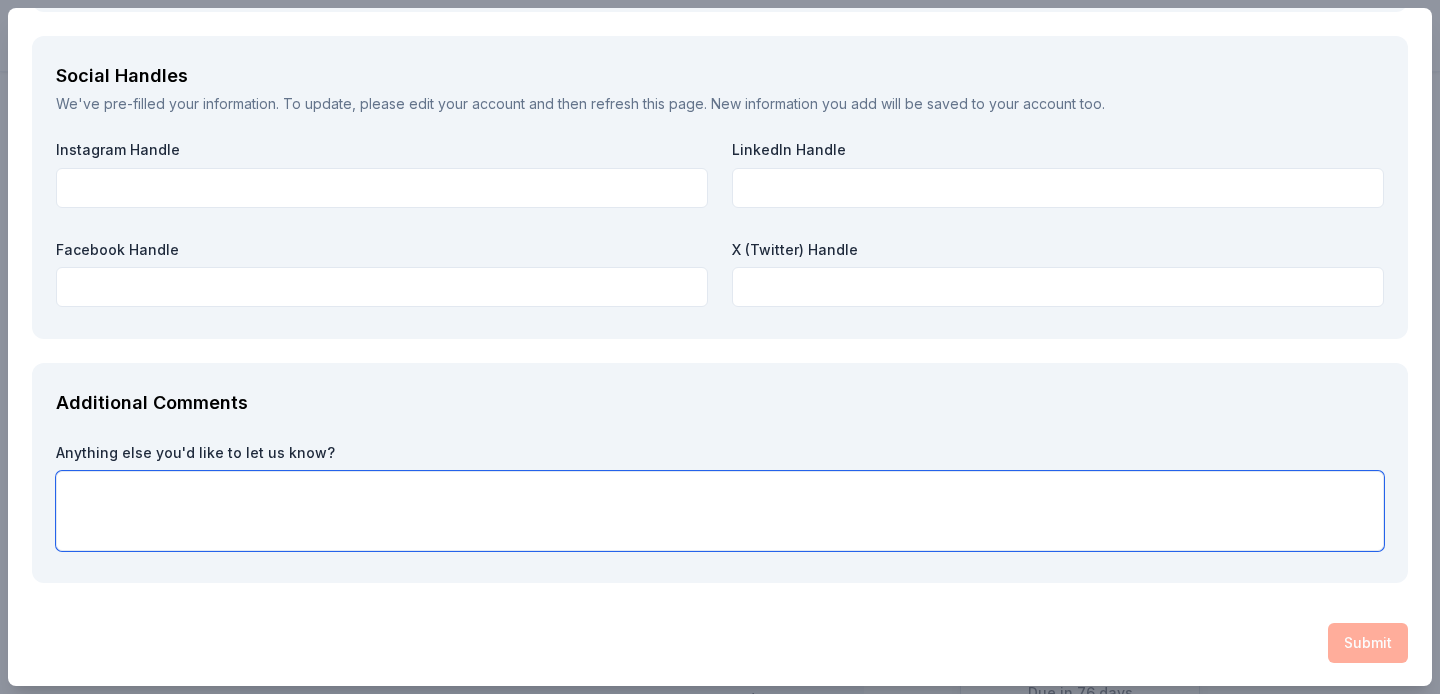 click at bounding box center [720, 511] 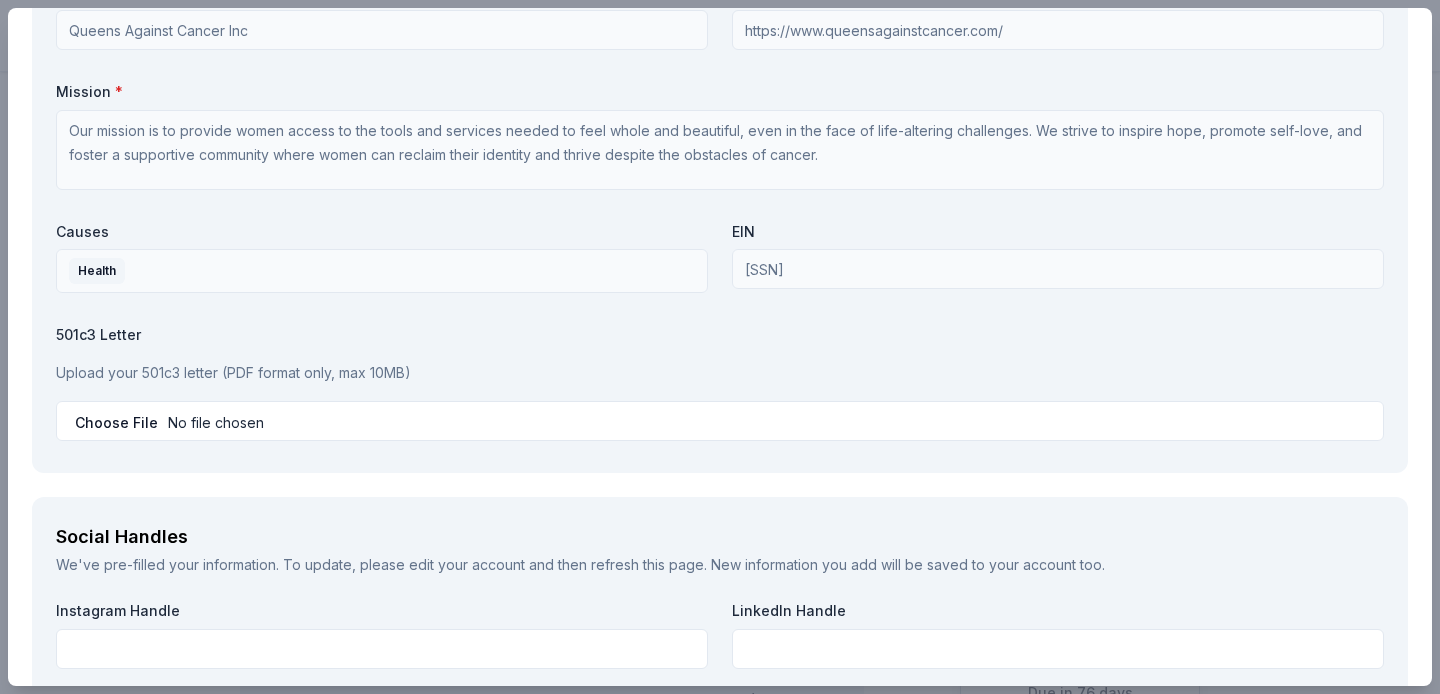 scroll, scrollTop: 1745, scrollLeft: 0, axis: vertical 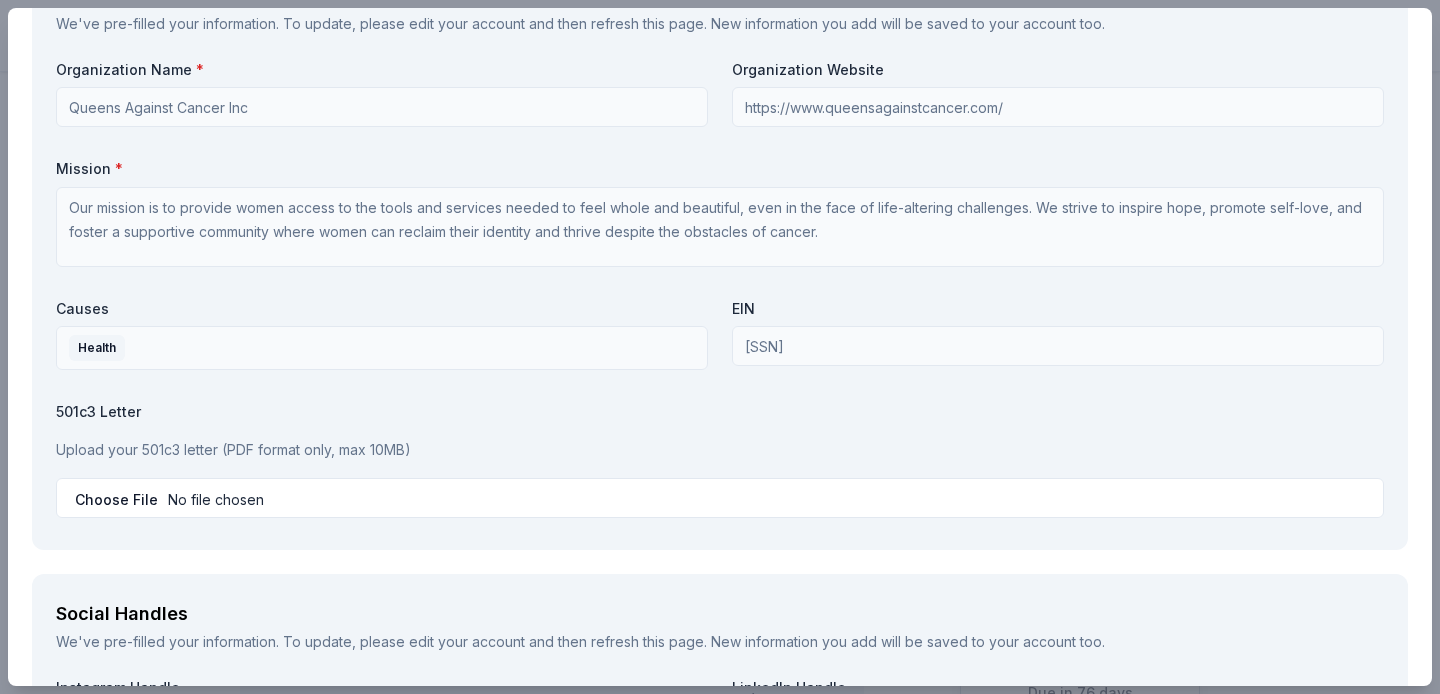 type on "We appreciate your consideration in donating to our worthy cause.  We are excited to promote your business and have you be part of our event this year." 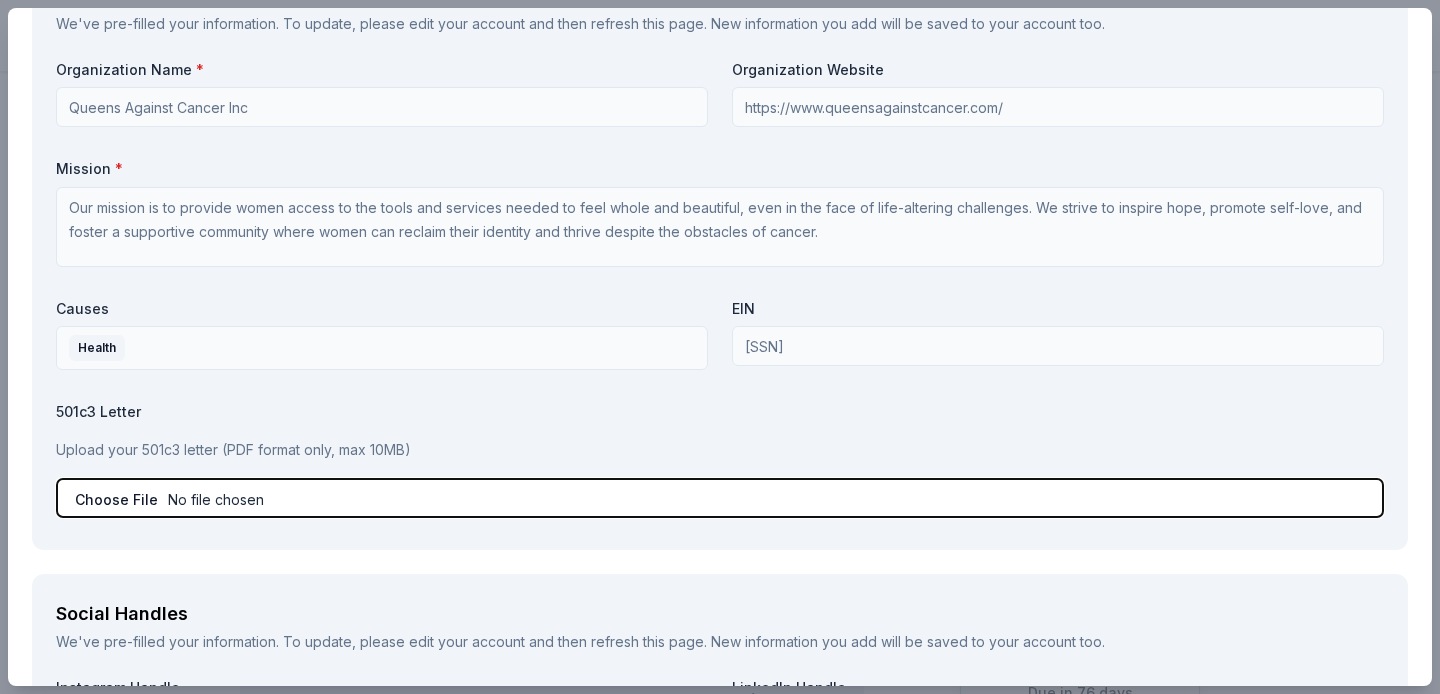 click at bounding box center [720, 498] 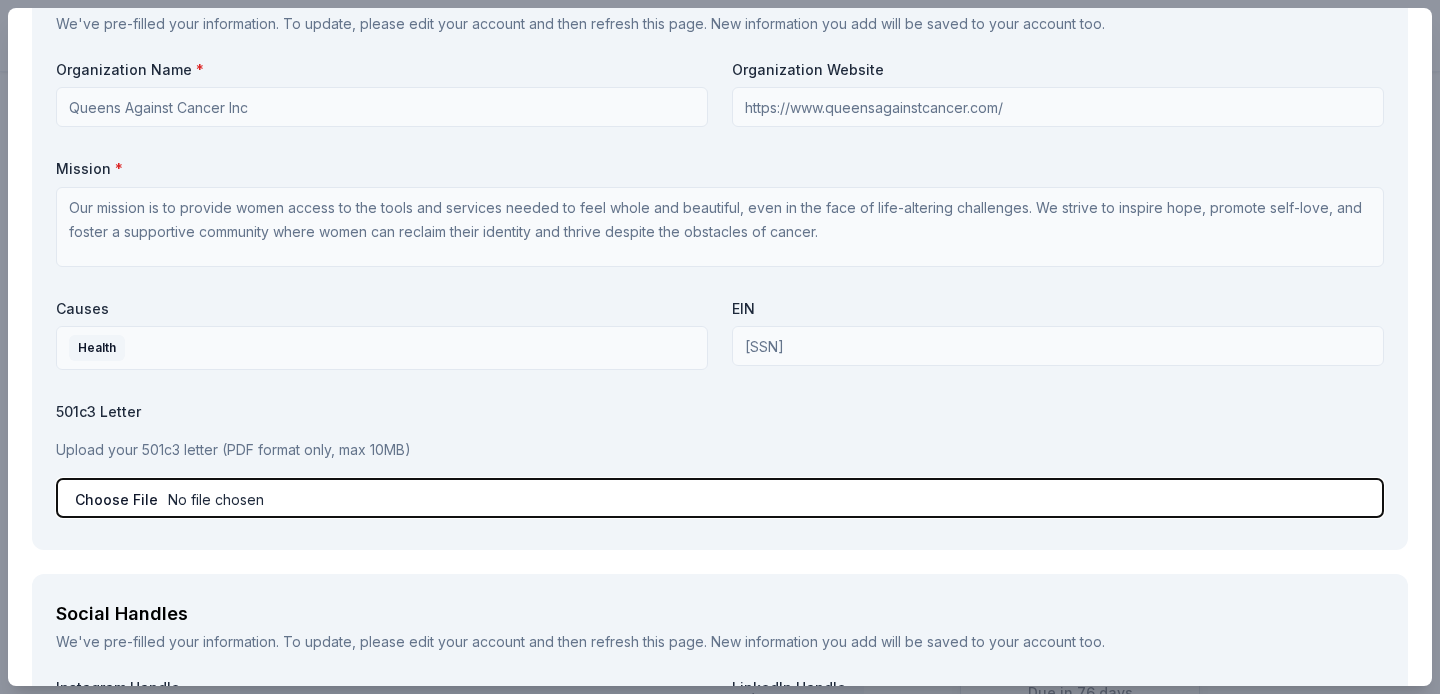 type on "C:\fakepath\Tax Letter.pdf" 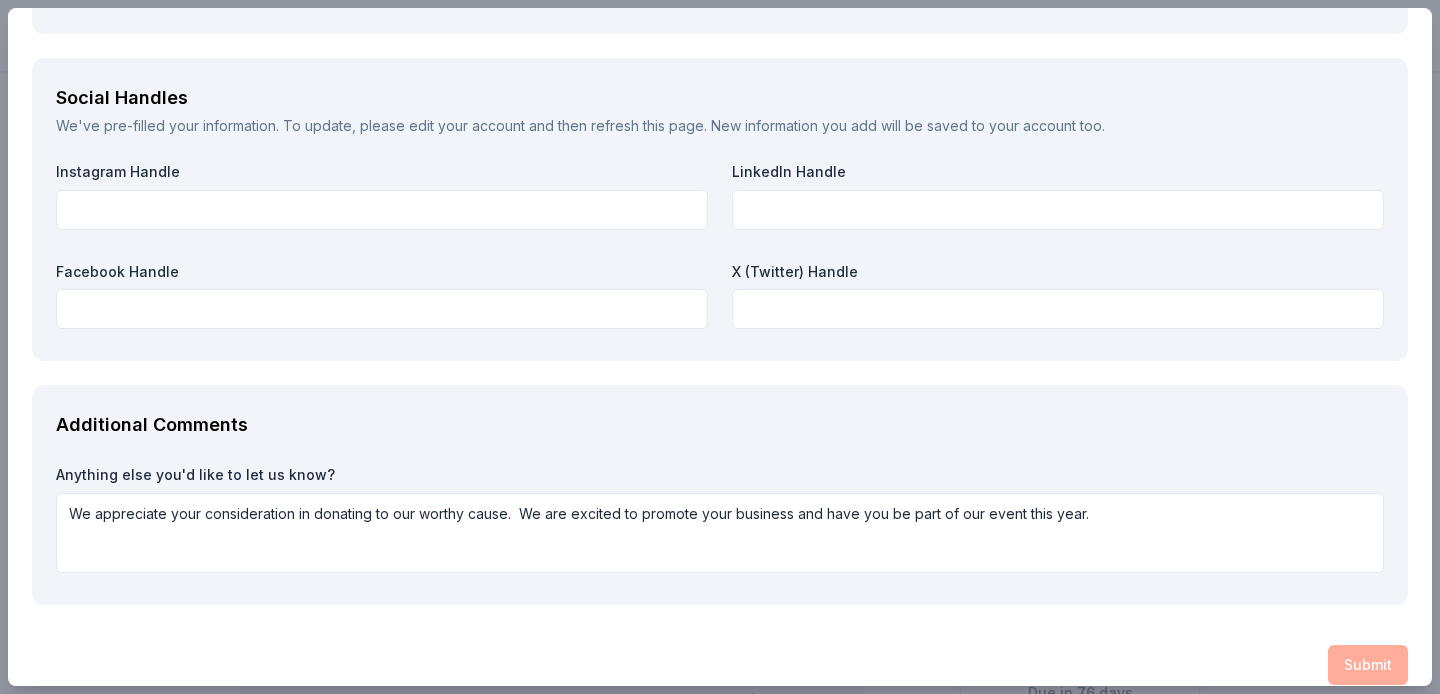 scroll, scrollTop: 2266, scrollLeft: 0, axis: vertical 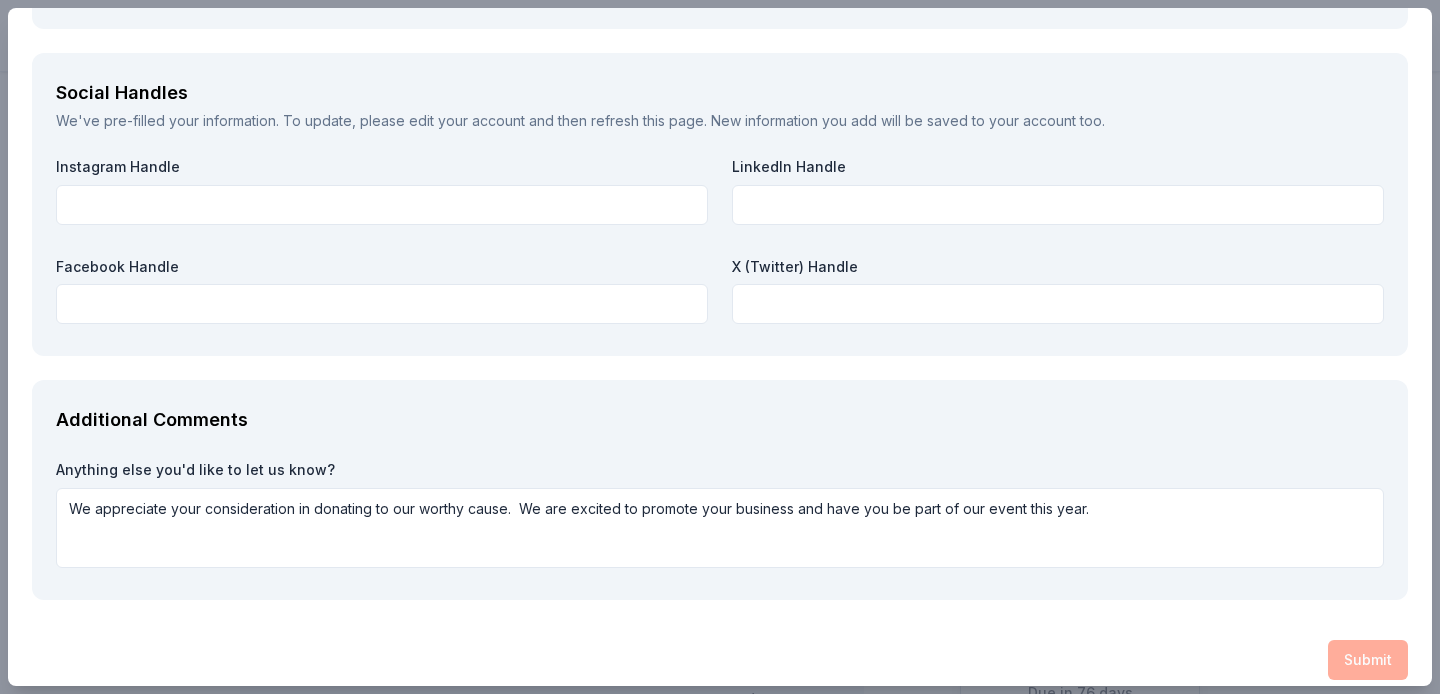 click on "Additional Comments Anything else you'd like to let us know? We appreciate your consideration in donating to our worthy cause.  We are excited to promote your business and have you be part of our event this year." at bounding box center [720, 490] 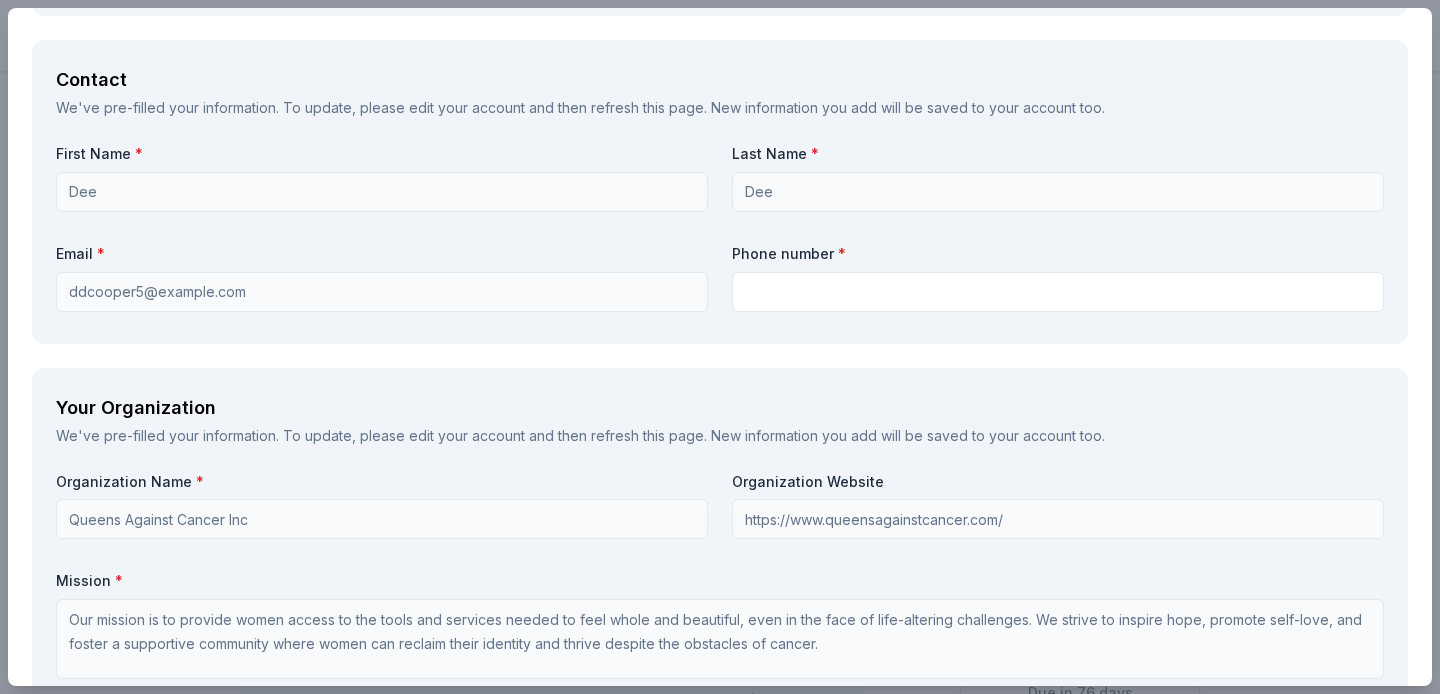 scroll, scrollTop: 1308, scrollLeft: 0, axis: vertical 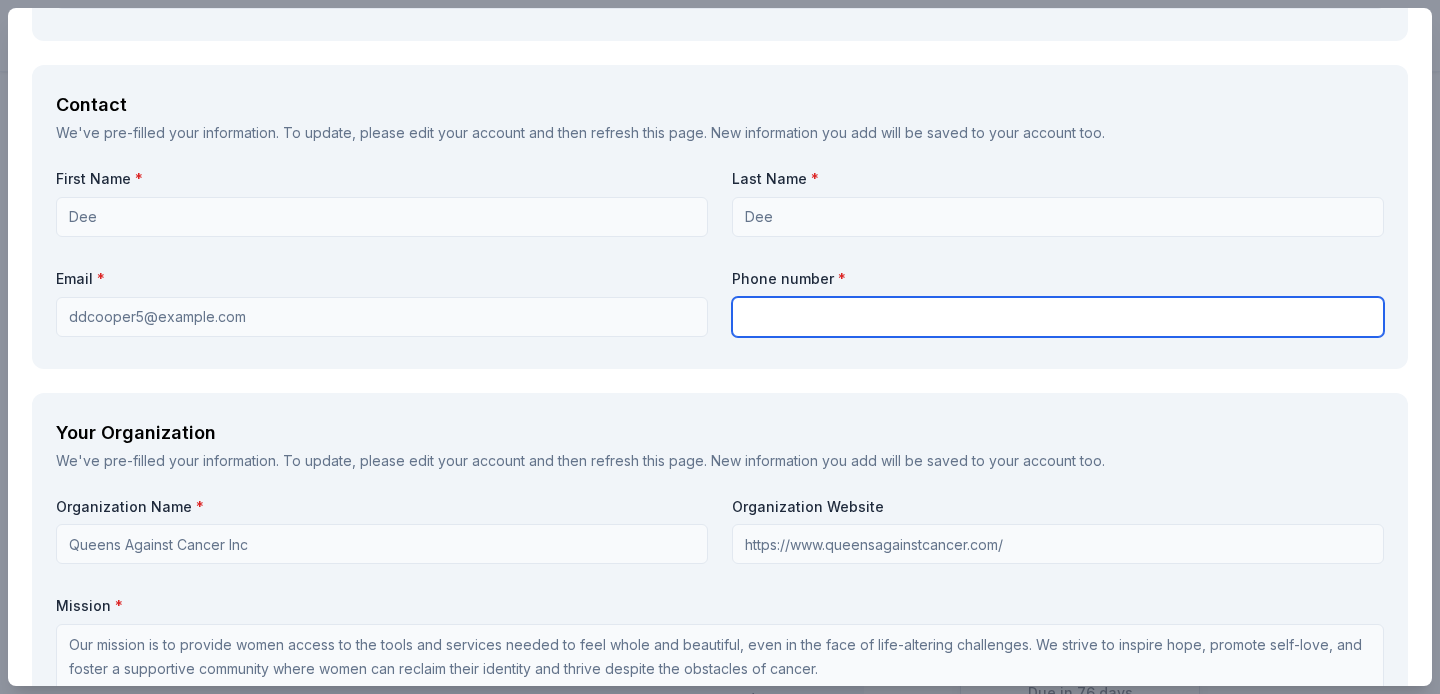 click at bounding box center [1058, 317] 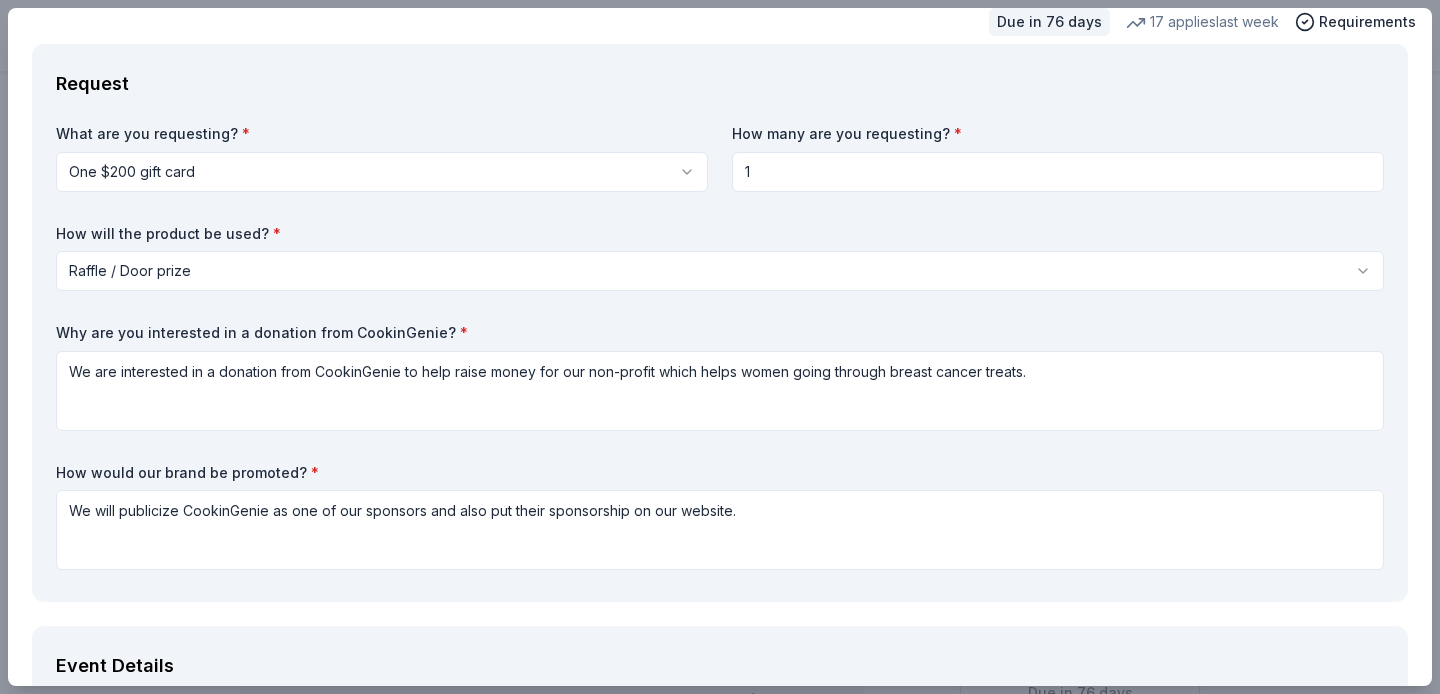 scroll, scrollTop: 0, scrollLeft: 0, axis: both 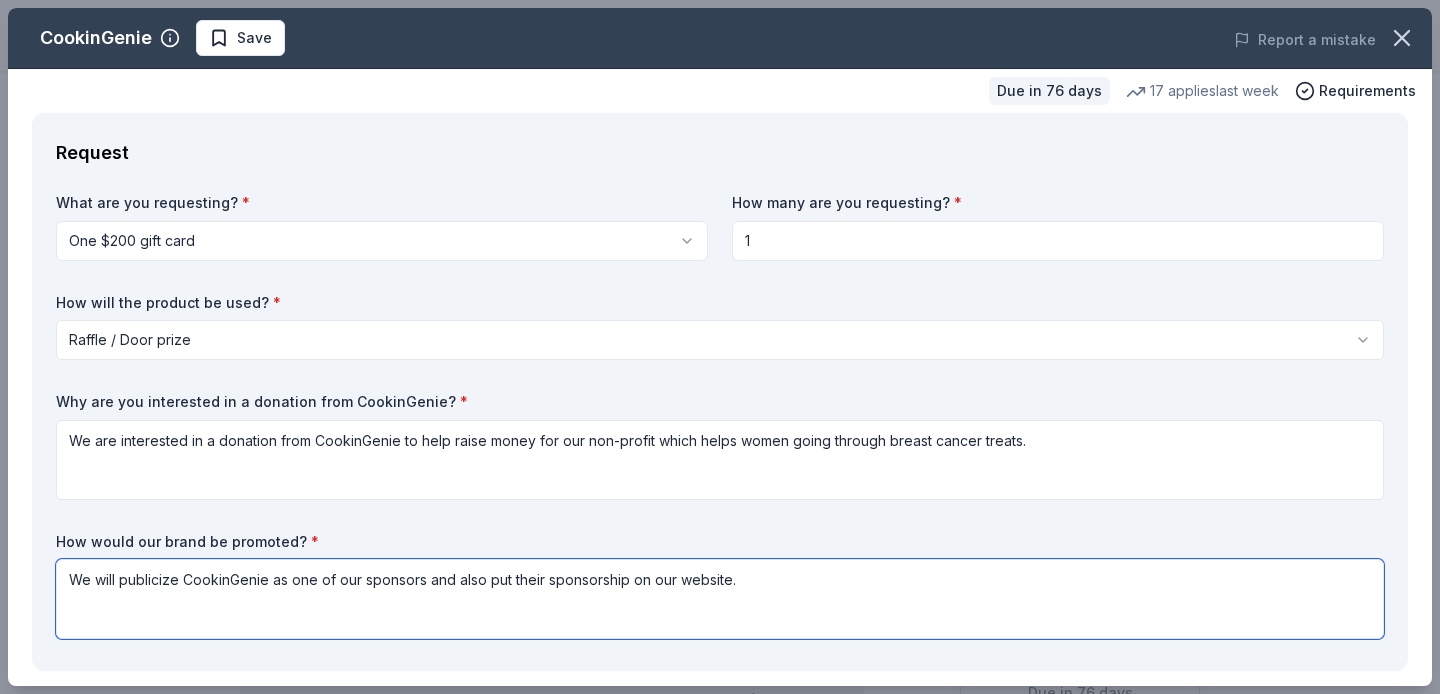 click on "We will publicize CookinGenie as one of our sponsors and also put their sponsorship on our website." at bounding box center [720, 599] 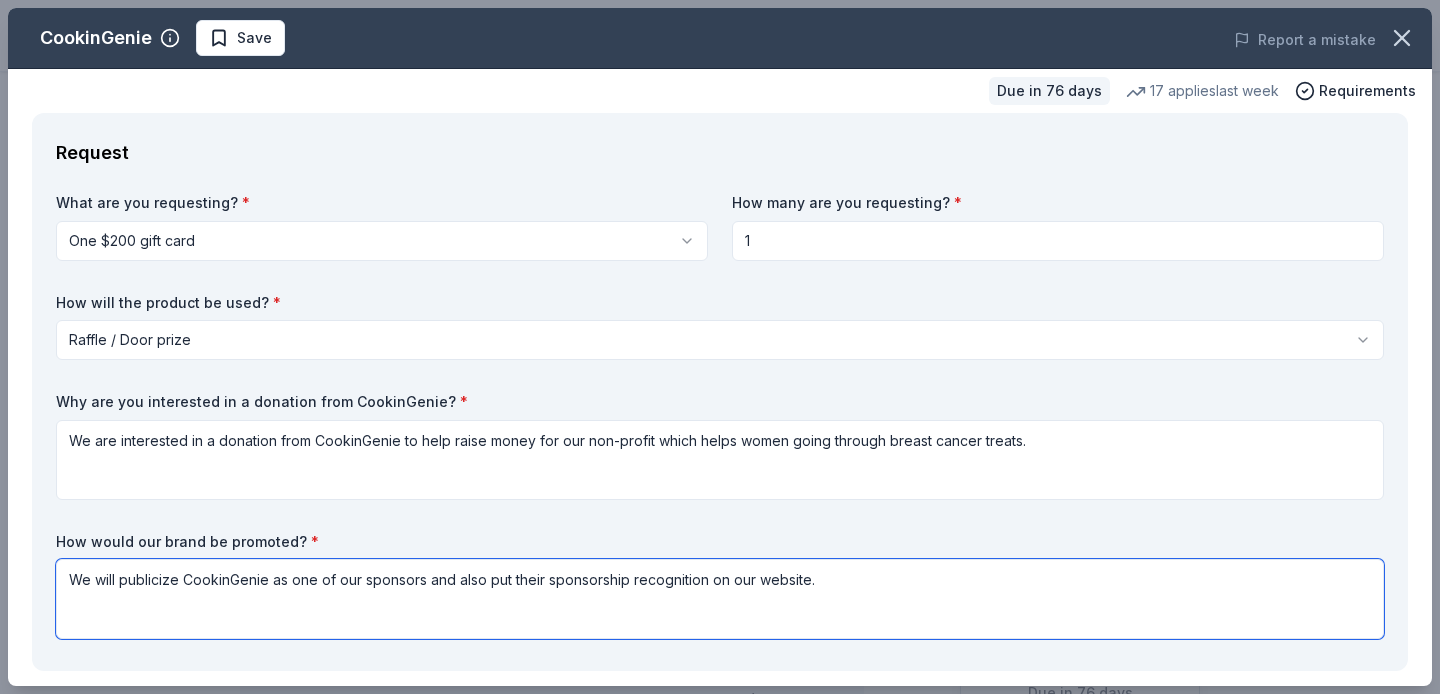 click on "We will publicize CookinGenie as one of our sponsors and also put their sponsorship recognition on our website." at bounding box center (720, 599) 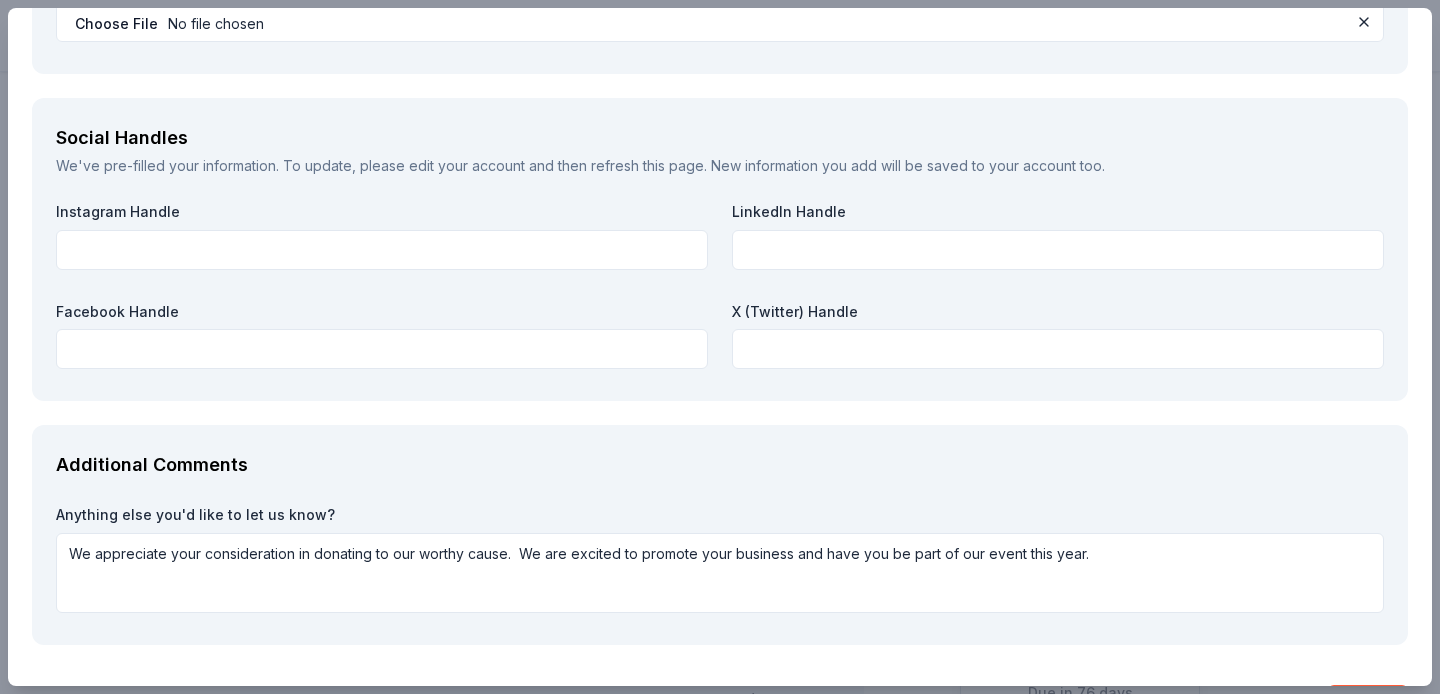 scroll, scrollTop: 2283, scrollLeft: 0, axis: vertical 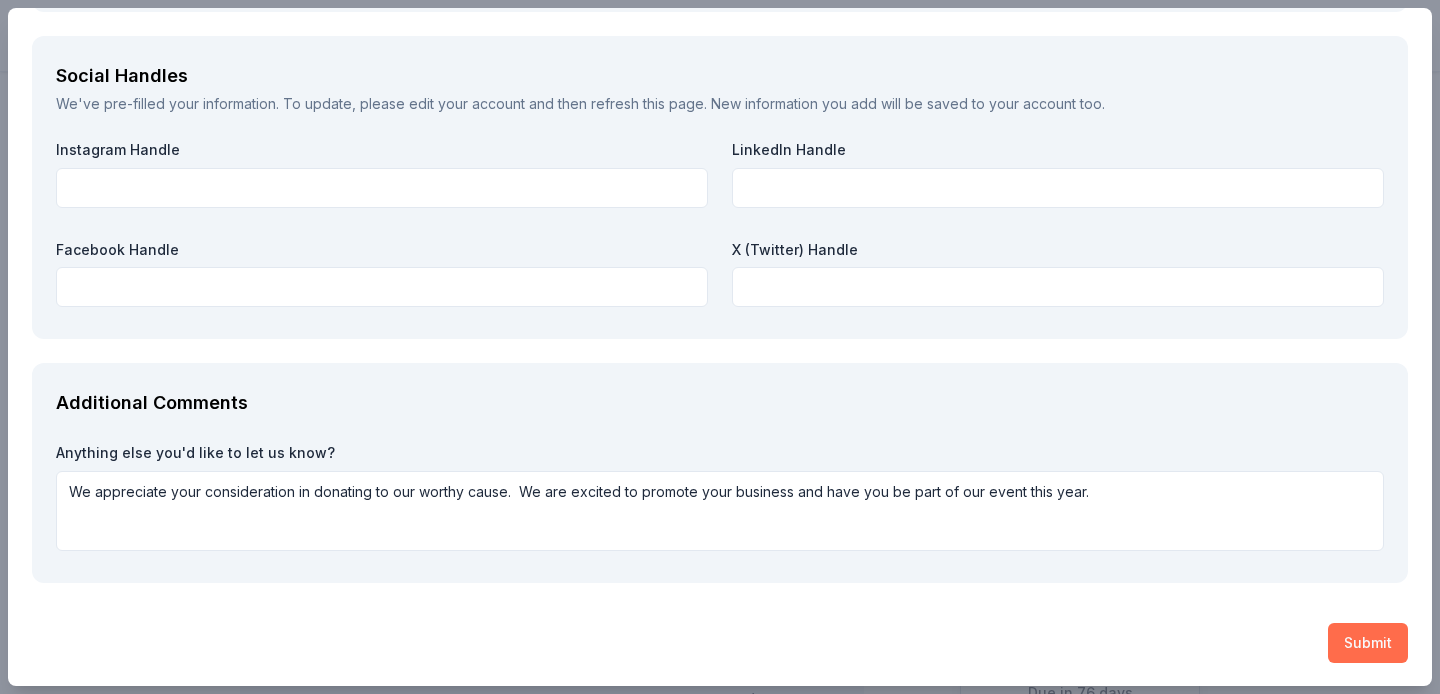 type on "We will publicize CookinGenie as one of our sponsors and also put sponsorship recognition on our website." 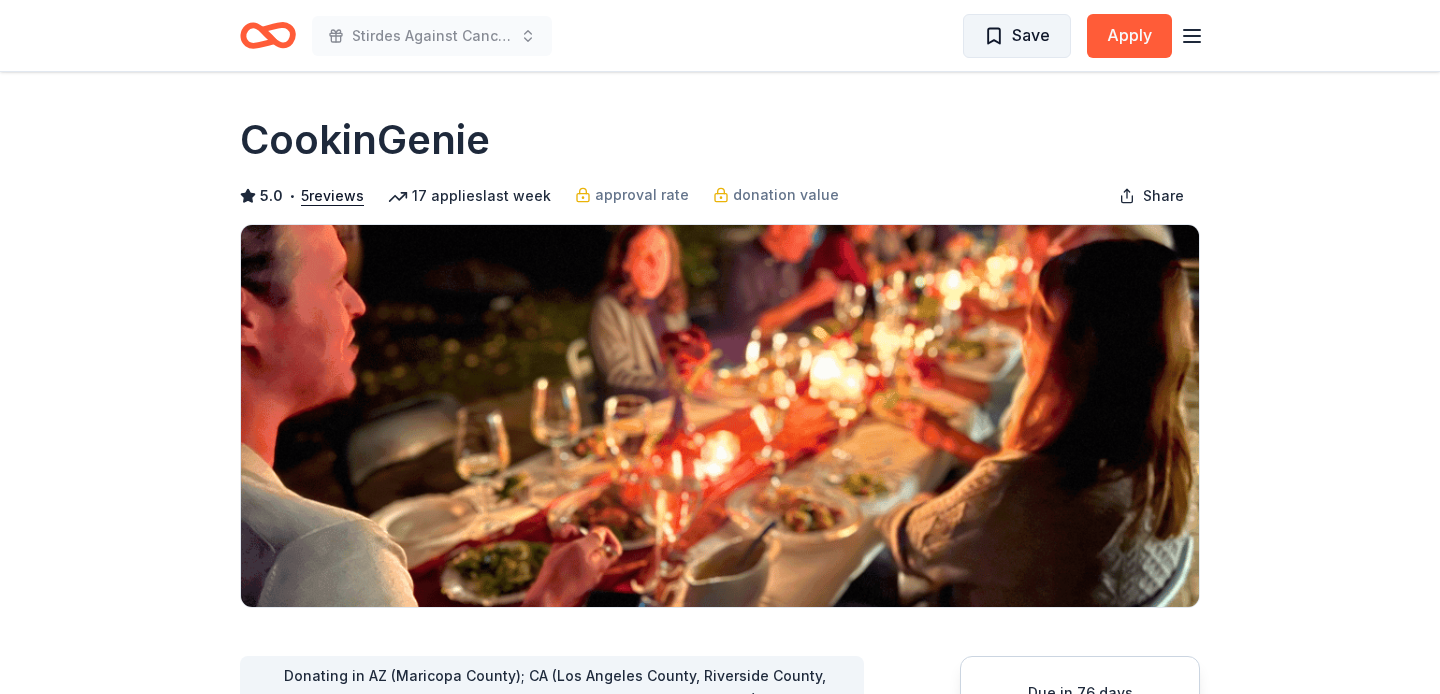 click on "Save" at bounding box center (1031, 35) 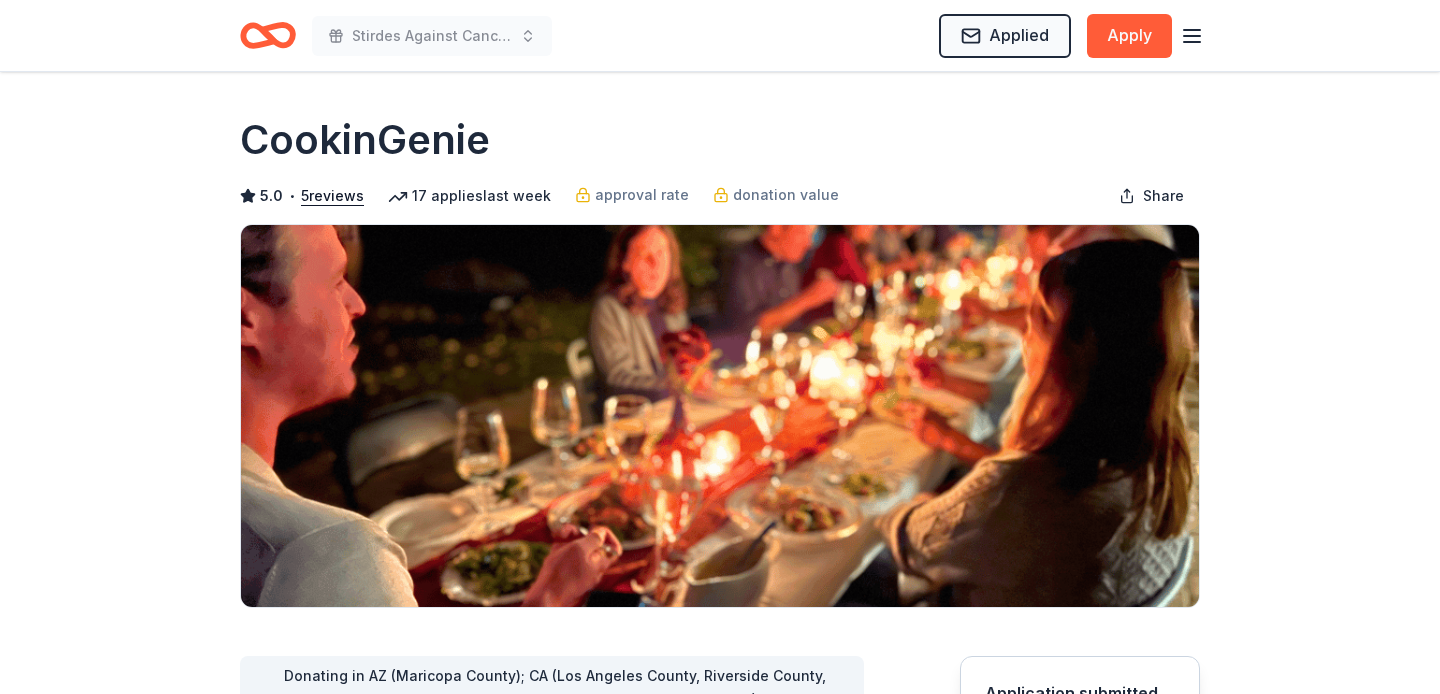 click 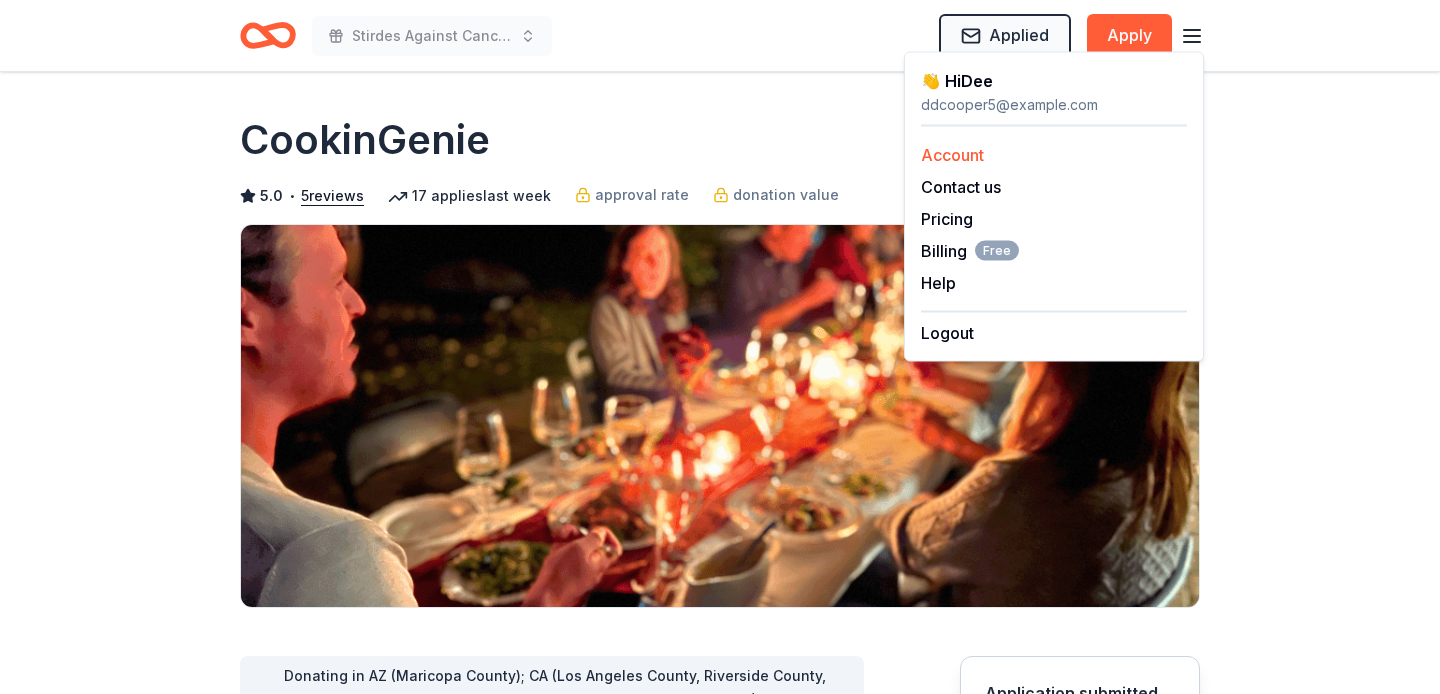 click on "Account" at bounding box center [952, 155] 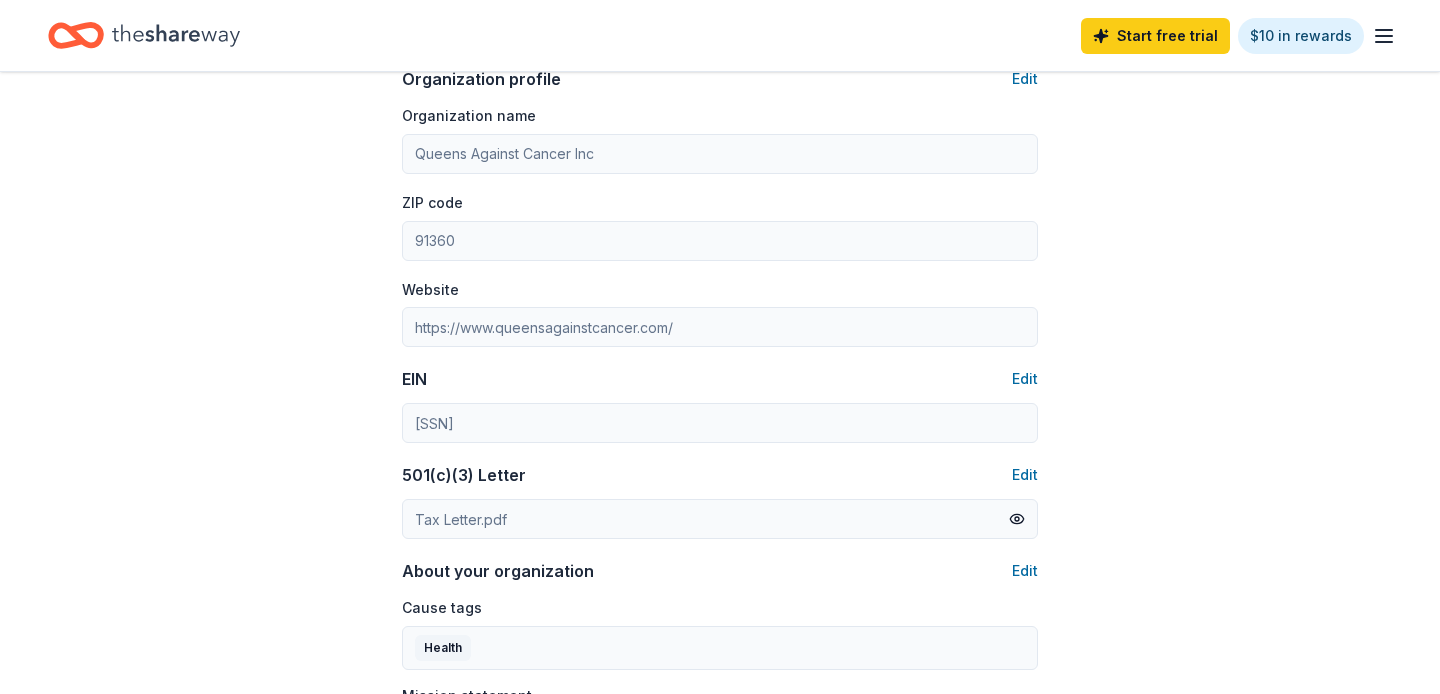 scroll, scrollTop: 0, scrollLeft: 0, axis: both 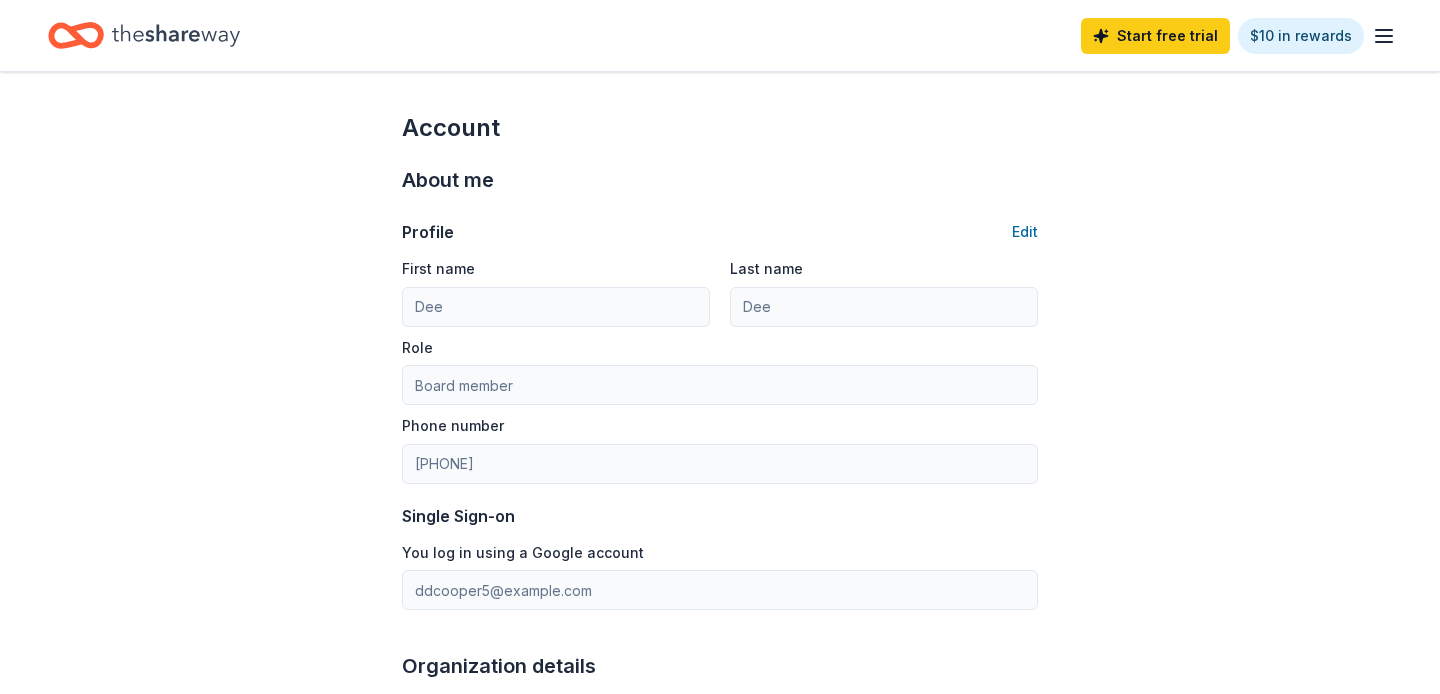click 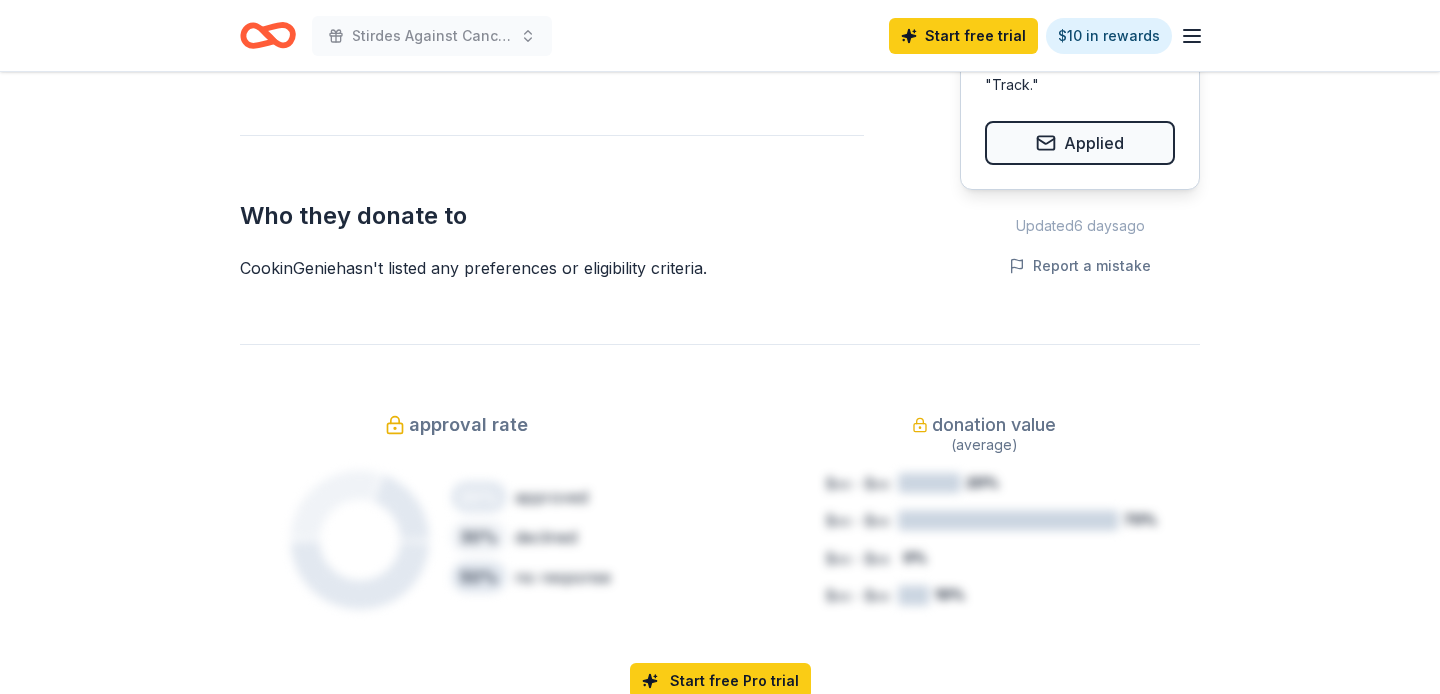 scroll, scrollTop: 0, scrollLeft: 0, axis: both 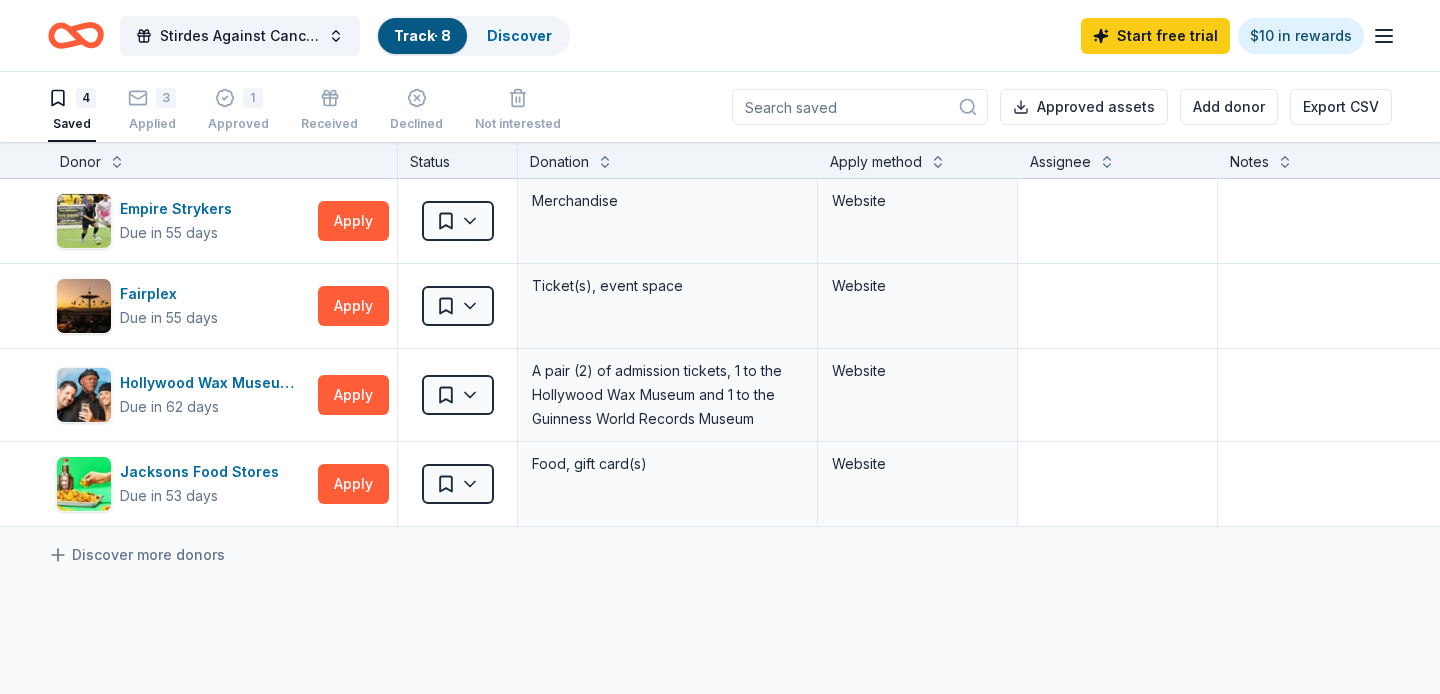 click on "Track  · 8" at bounding box center (422, 35) 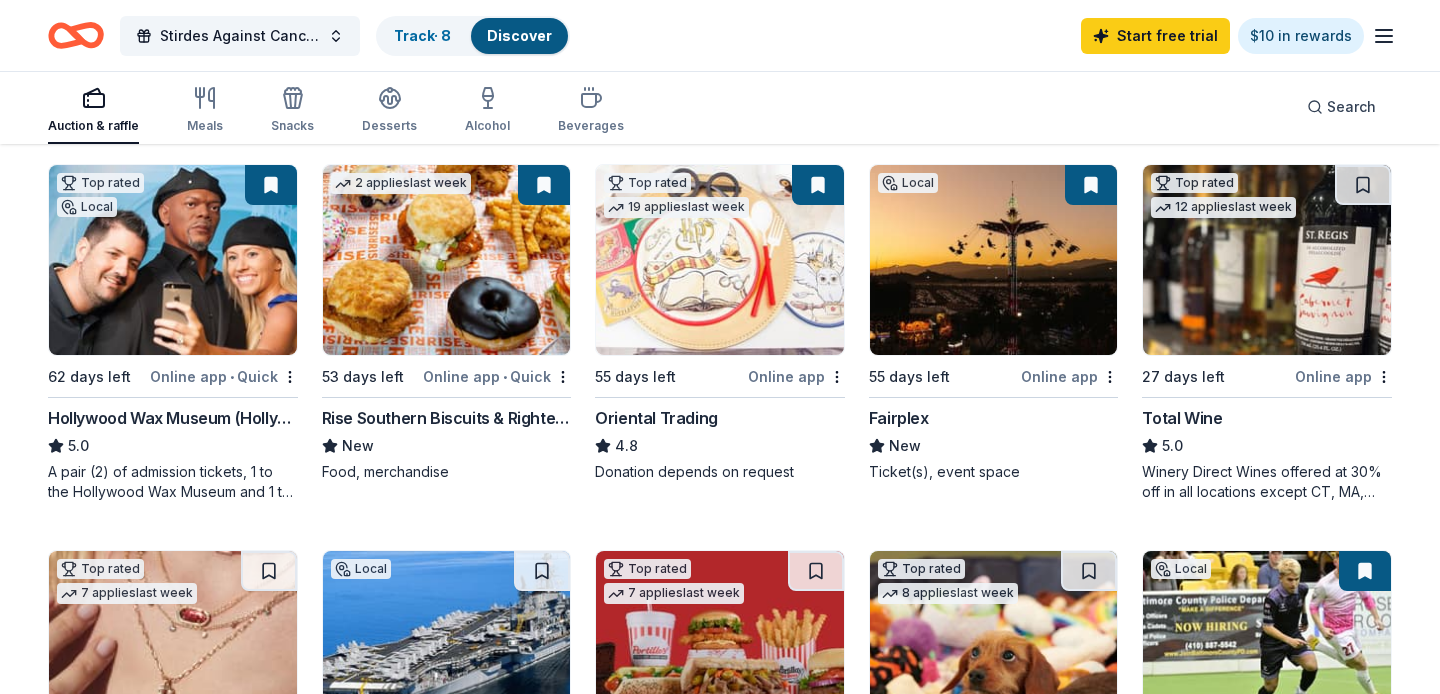 scroll, scrollTop: 215, scrollLeft: 0, axis: vertical 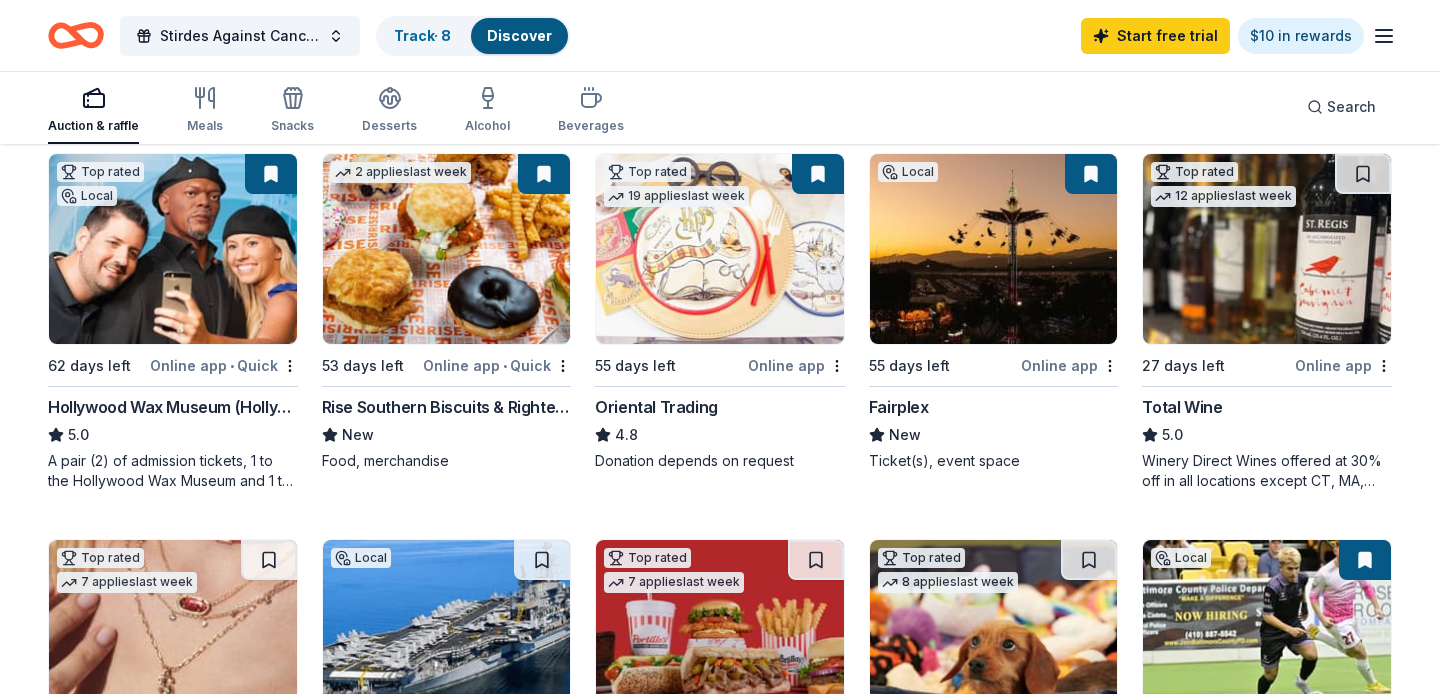 click 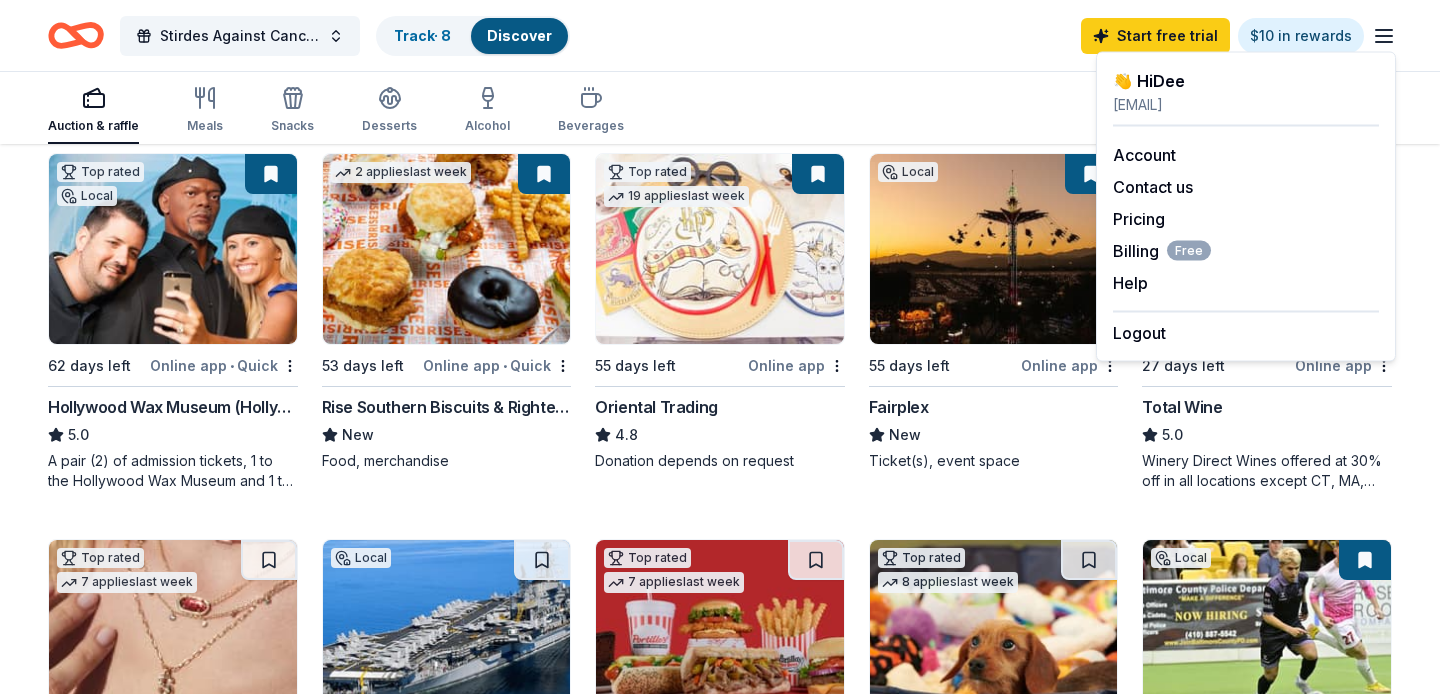 click on "Top rated Local 62 days left Online app • Quick Hollywood Wax Museum (Hollywood) 5.0 A pair (2) of admission tickets, 1 to the Hollywood Wax Museum and 1 to the Guinness World Records Museum 2   applies  last week 53 days left Online app • Quick Rise Southern Biscuits & Righteous Chicken New Food, merchandise Top rated 19   applies  last week 55 days left Online app Oriental Trading 4.8 Donation depends on request Local 55 days left Online app Fairplex New Ticket(s), event space Top rated 12   applies  last week 27 days left Online app Total Wine 5.0 Winery Direct Wines offered at 30% off in all locations except CT, MA, and other select markets; Private Wine Class for 20 people in all locations except available in WI, CO, and other select markets Top rated 7   applies  last week 23 days left Online app Kendra Scott 4.7 Jewelry products, home decor products, and Kendra Gives Back event in-store or online (or both!) where 20% of the proceeds will support the cause or people you care about. Local Online app" at bounding box center (720, 891) 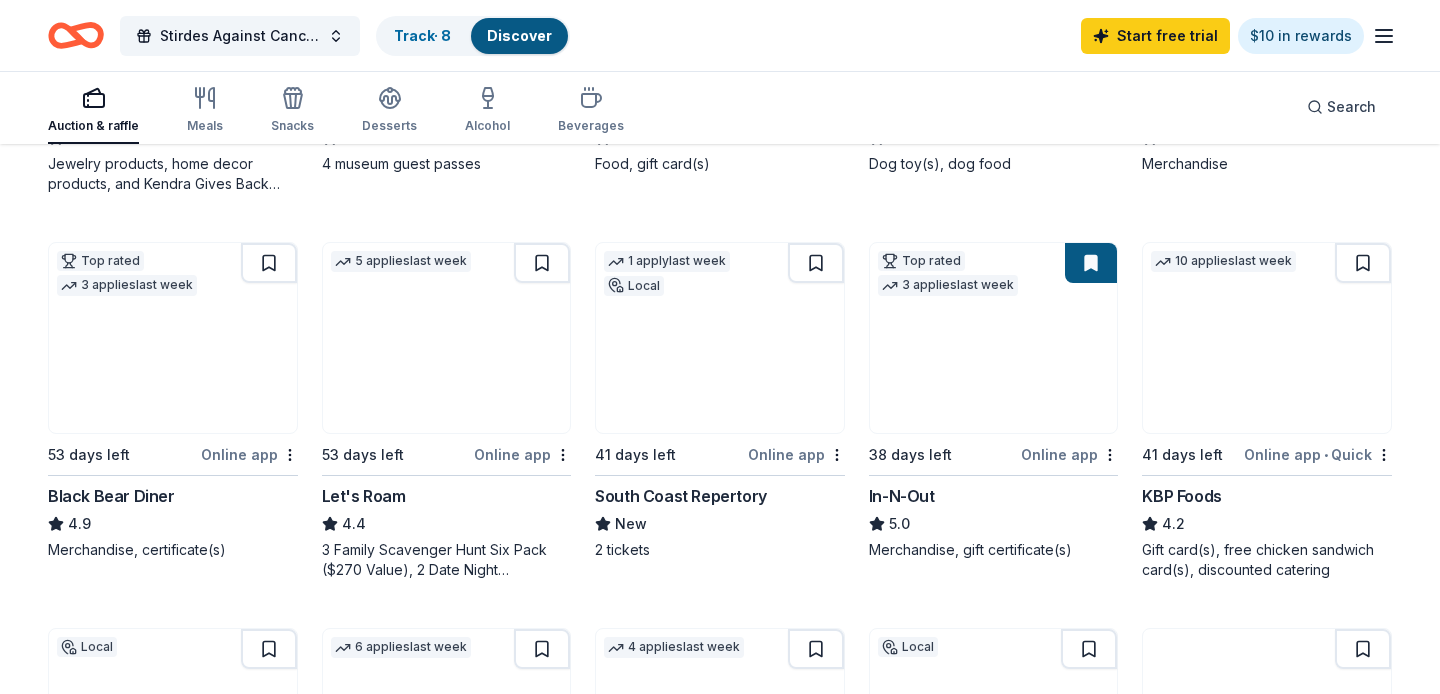 scroll, scrollTop: 903, scrollLeft: 0, axis: vertical 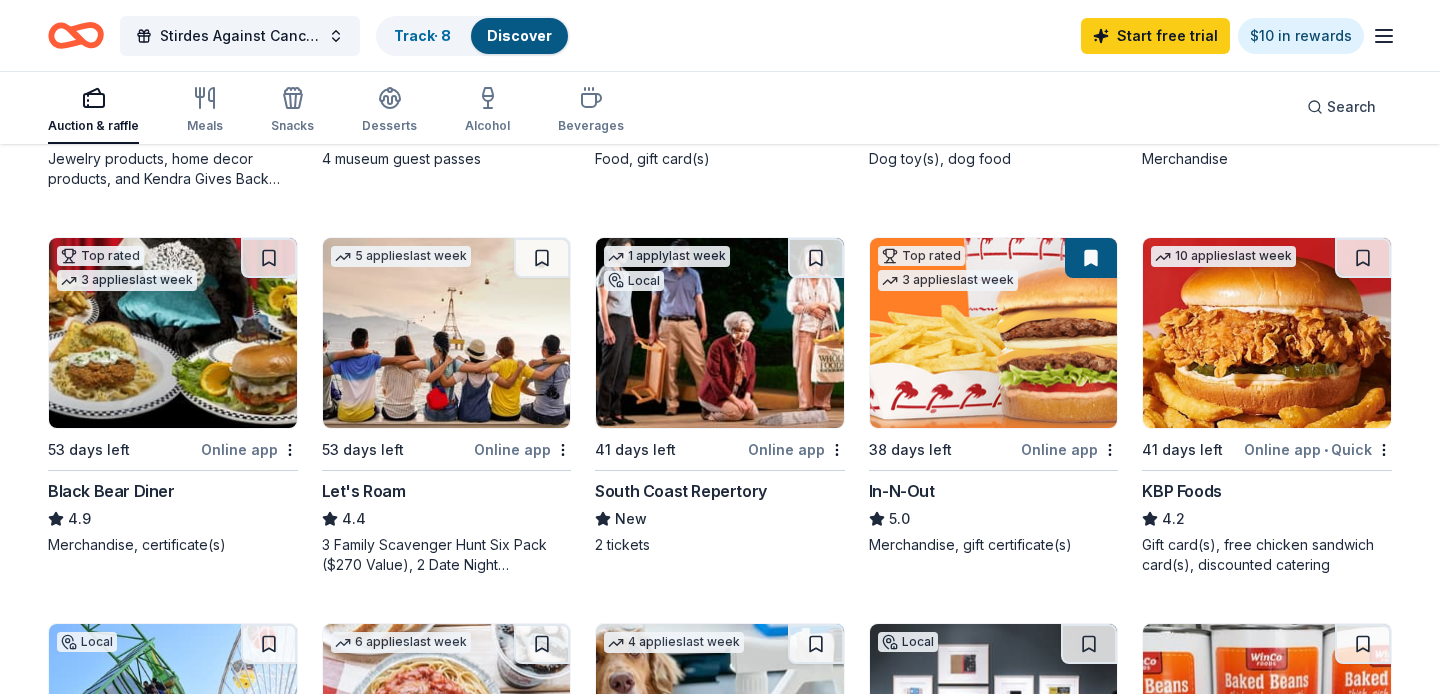 click at bounding box center (994, 333) 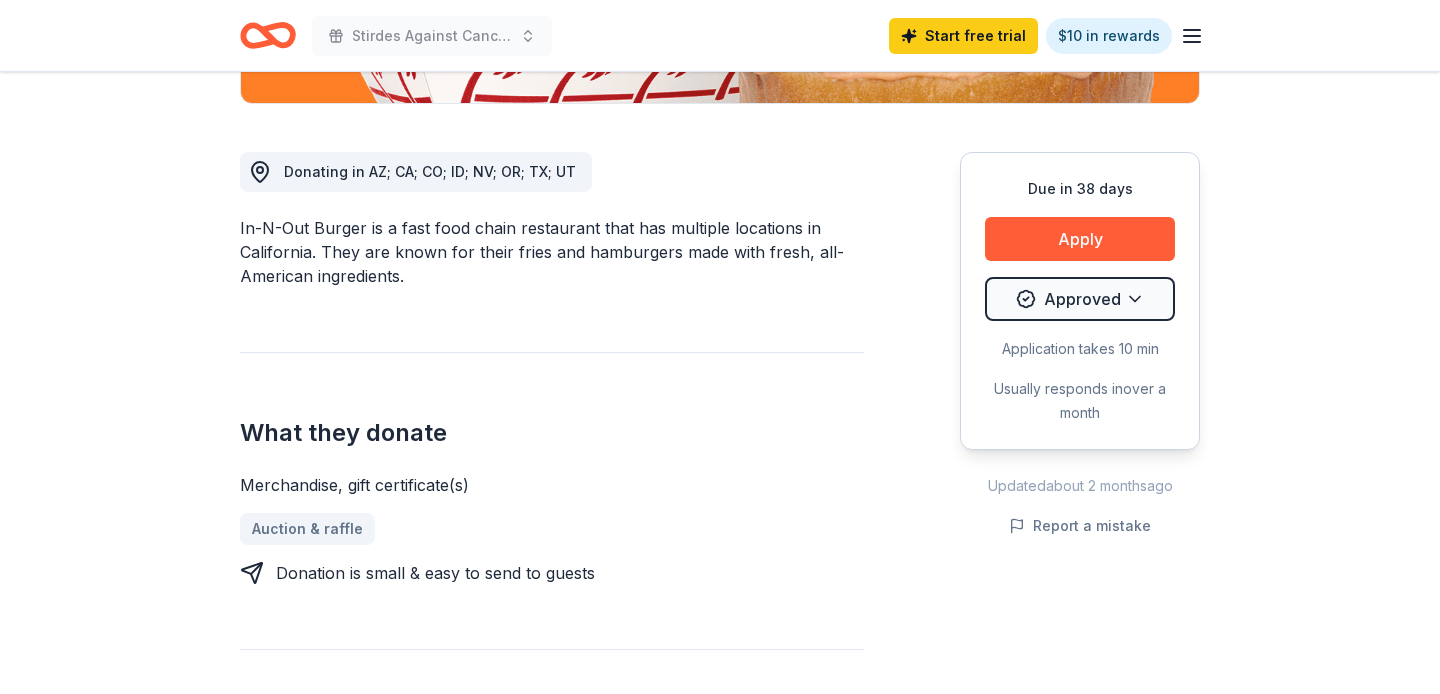 scroll, scrollTop: 503, scrollLeft: 0, axis: vertical 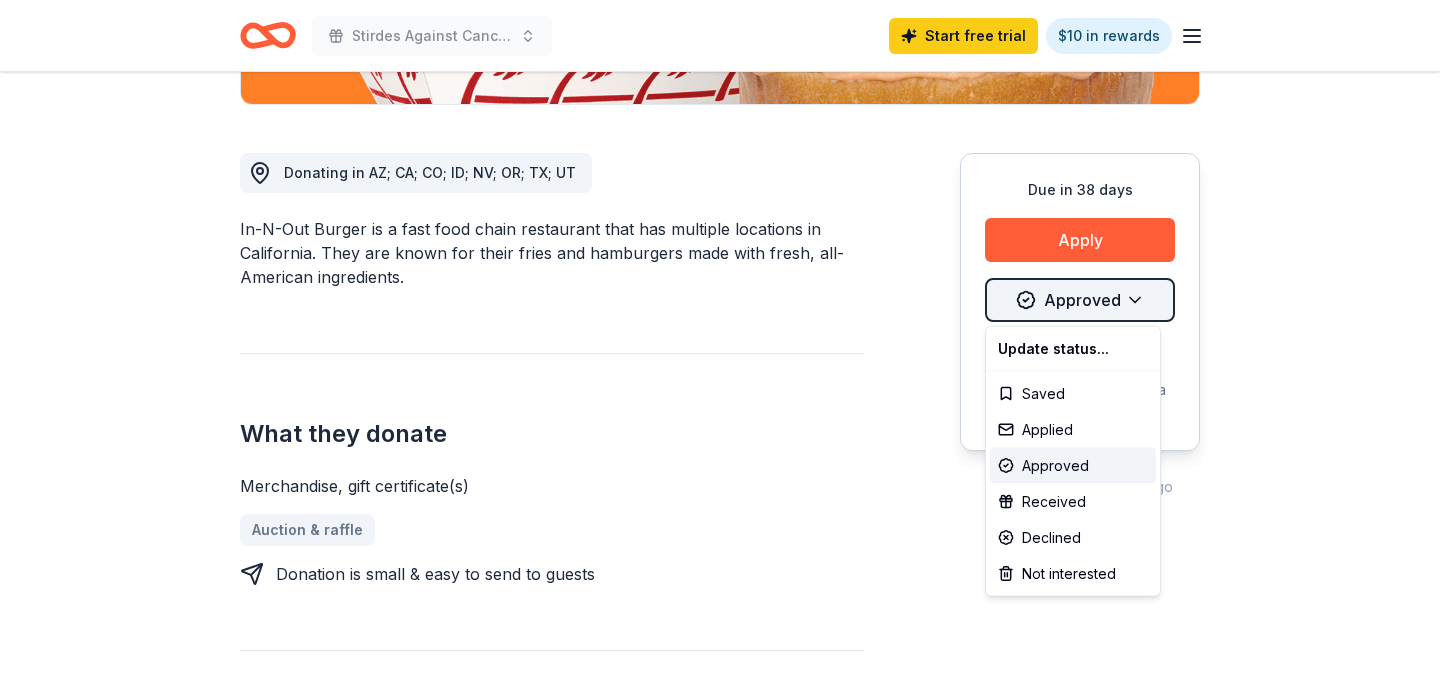 click on "Stirdes Against Cancer, Second Annual Walk Start free  trial $10 in rewards Due in [DATE] days Share In-N-Out 5.0 • 8  reviews 3   applies  last week approval rate Share Donating in [STATE]; [STATE]; [STATE]; [STATE]; [STATE]; [STATE]; [STATE]; [STATE] In-N-Out Burger is a fast food chain restaurant that has multiple locations in [STATE]. They are known for their fries and hamburgers made with fresh, all-American ingredients.  What they donate Merchandise, gift certificate(s) Auction & raffle Donation is small & easy to send to guests Who they donate to  Preferred Non-profits, schools, youth sports, city events and much more. Children Education Wellness & Fitness 501(c)(3) preferred approval rate 20 % approved 30 % declined 50 % no response Start free Pro trial to view approval rates and average donation values Due in [DATE] days Apply Approved Application takes 10 min Usually responds in  over a month Updated  about [MONTHS]  ago Report a mistake 5.0 • 8  reviews See all  8  reviews TruChoice Pregnancy Resource Center [MONTH] [YEAR] • Approved • 8" at bounding box center (720, -156) 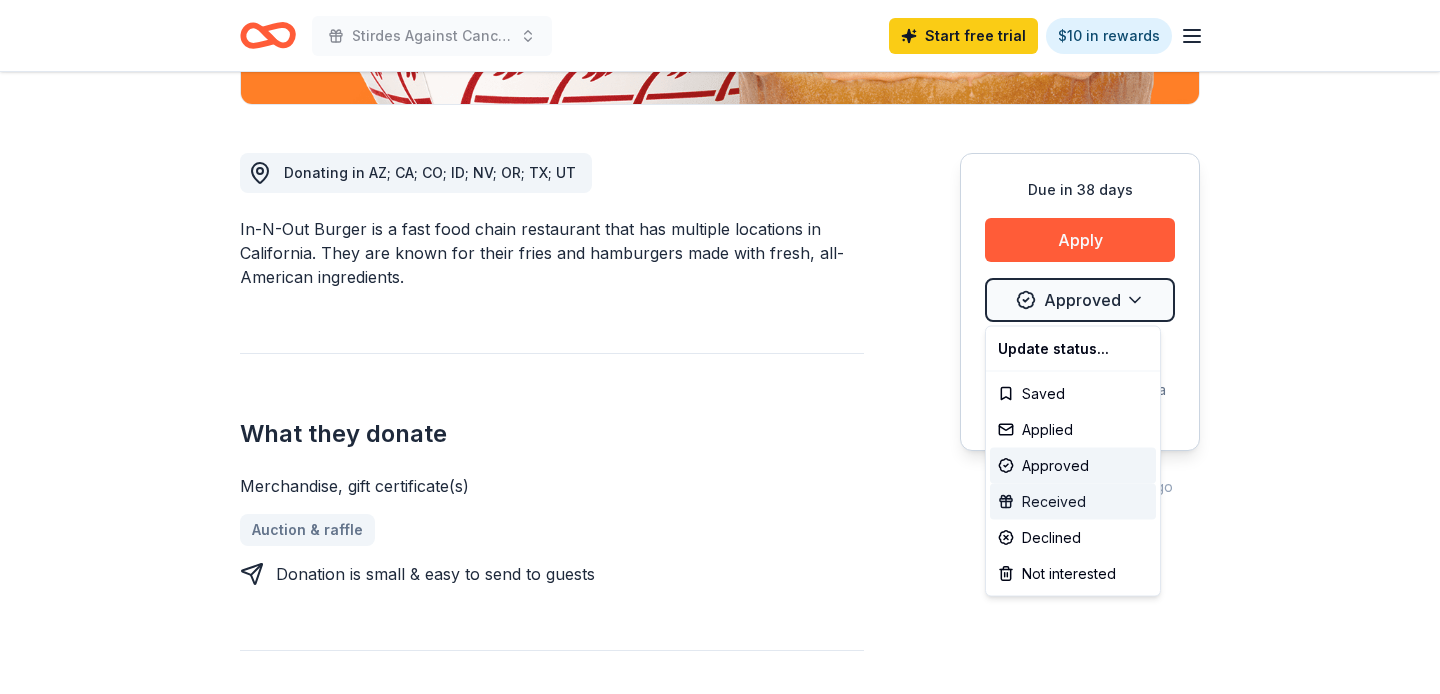 click on "Received" at bounding box center [1073, 502] 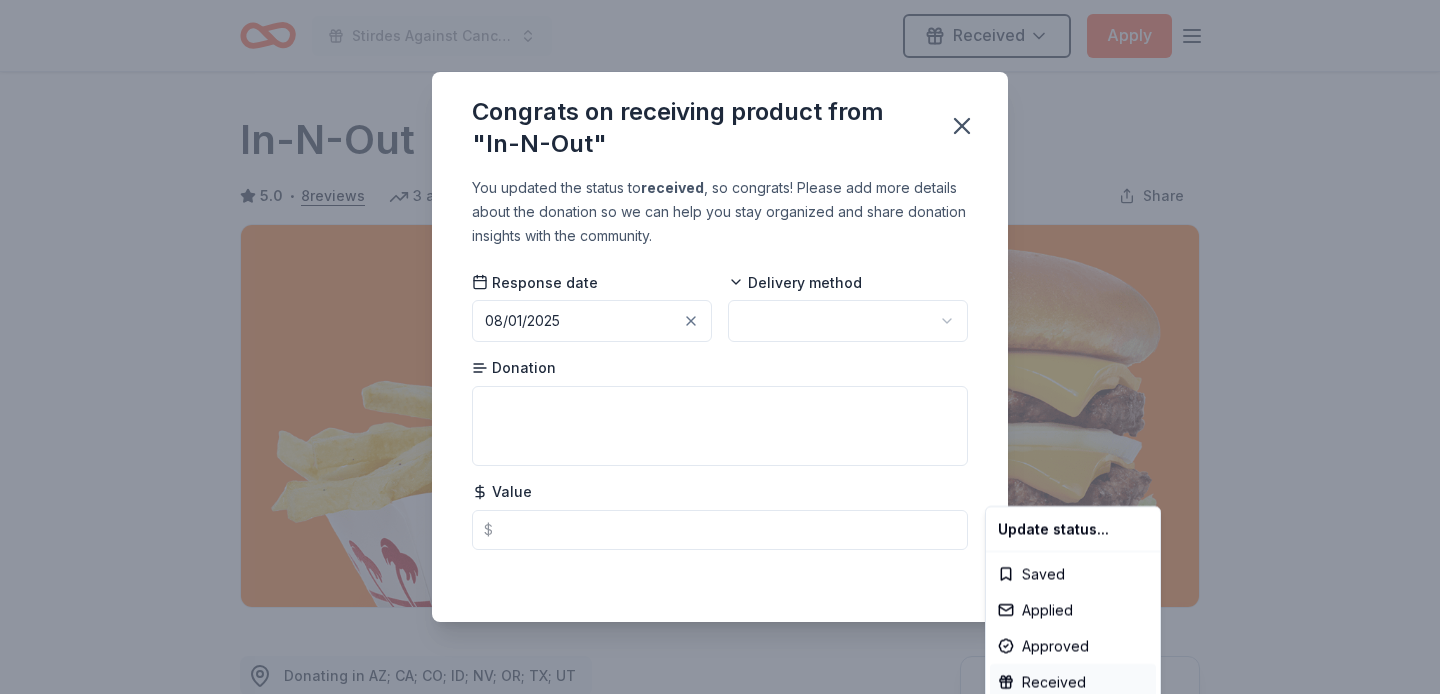 scroll, scrollTop: 0, scrollLeft: 0, axis: both 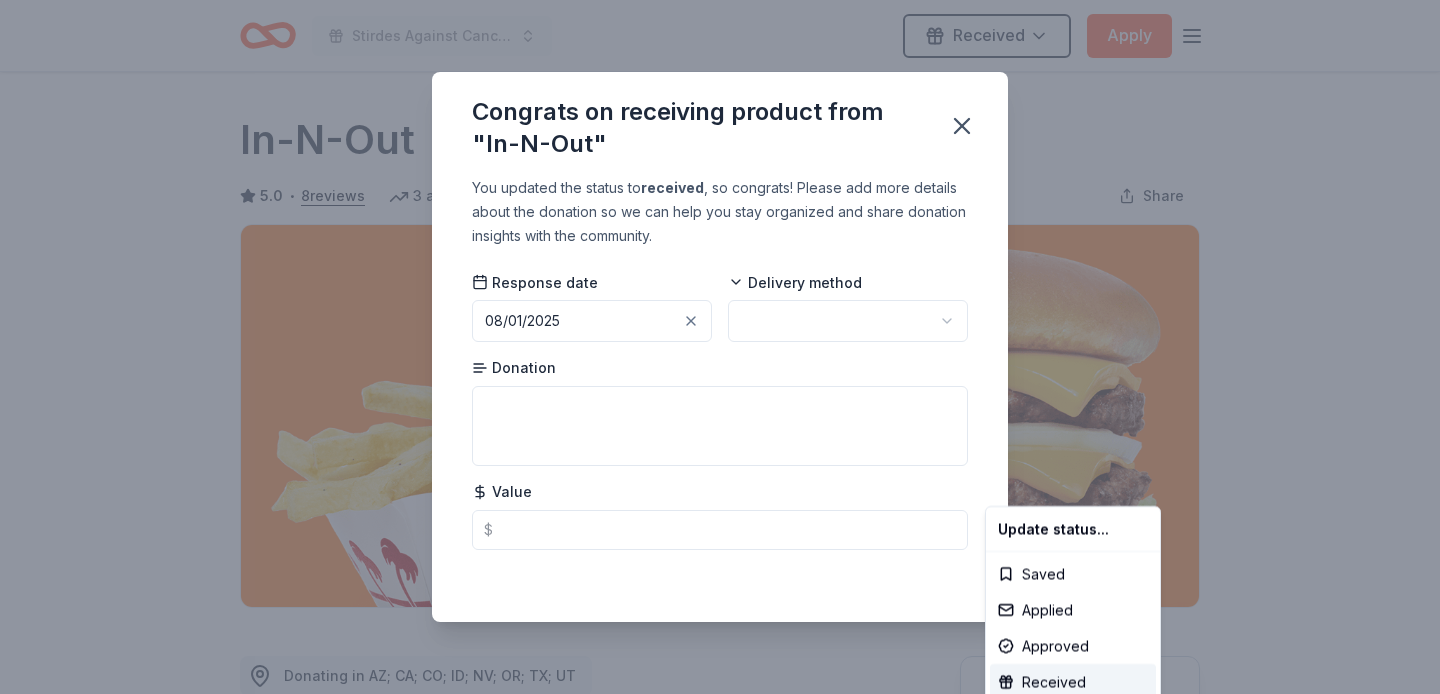 click on "Stirdes Against Cancer, Second Annual Walk Received Apply Due in 38 days Share In-N-Out 5.0 • 8  reviews 3   applies  last week approval rate Share Donating in AZ; CA; CO; ID; NV; OR; TX; UT In-N-Out Burger is a fast food chain restaurant that has multiple locations in California. They are known for their fries and hamburgers made with fresh, all-American ingredients.  What they donate Merchandise, gift certificate(s) Auction & raffle Donation is small & easy to send to guests Who they donate to  Preferred Non-profits, schools, youth sports, city events and much more. Children Education Wellness & Fitness 501(c)(3) preferred approval rate 20 % approved 30 % declined 50 % no response Start free Pro trial to view approval rates and average donation values Due in 38 days Apply Received Application takes 10 min Usually responds in  over a month Updated  about 2 months  ago Report a mistake 5.0 • 8  reviews See all  8  reviews TruChoice Pregnancy Resource Center March 2025 • Approved Read more October 2024 8" at bounding box center (720, 347) 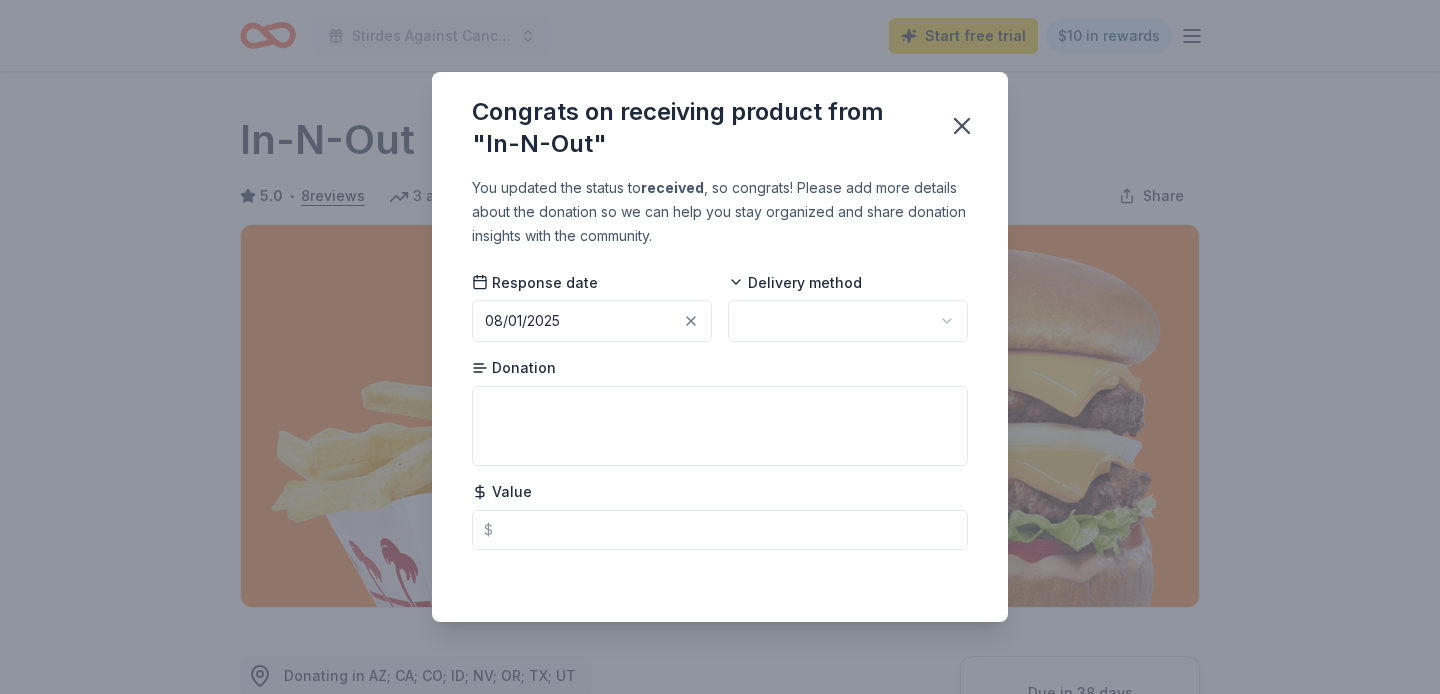 scroll, scrollTop: 456, scrollLeft: 0, axis: vertical 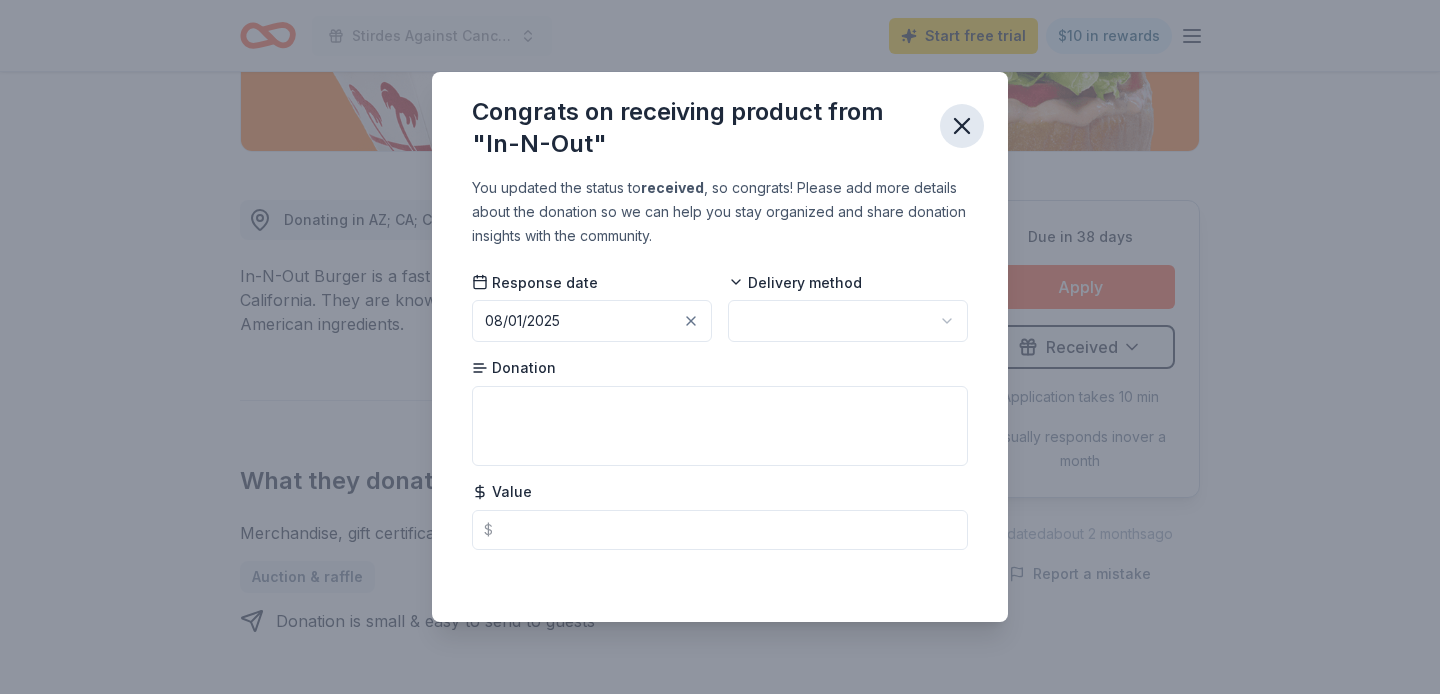 click 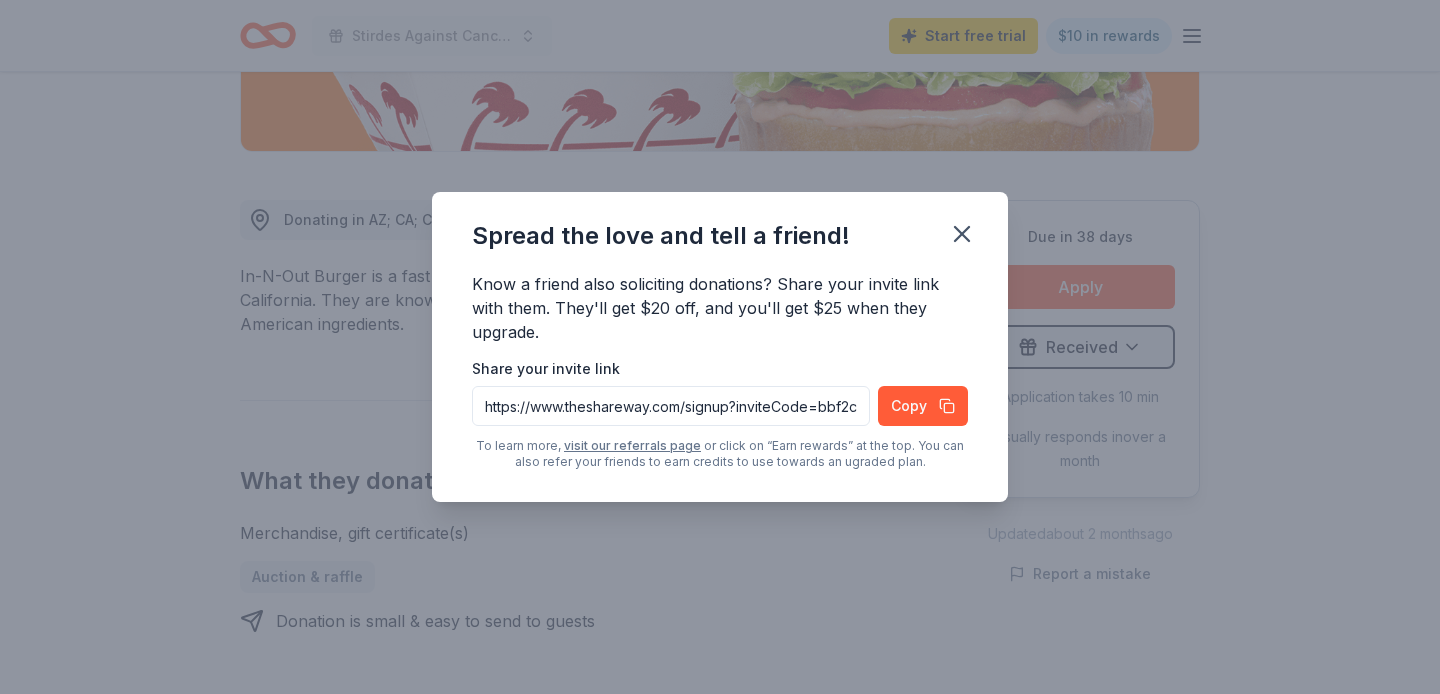 click on "Spread the love and tell a friend! Know a friend also soliciting donations? Share your invite link with them. They'll get $20 off, and you'll get $25 when they upgrade. Share your invite link https://www.theshareway.com/signup?inviteCode=bbf2c76e&utm_campaign=referral_link Copy To learn more,   visit our referrals page   or click on “Earn rewards” at the top. You can also refer your friends to earn credits to use towards an ugraded plan." at bounding box center (720, 347) 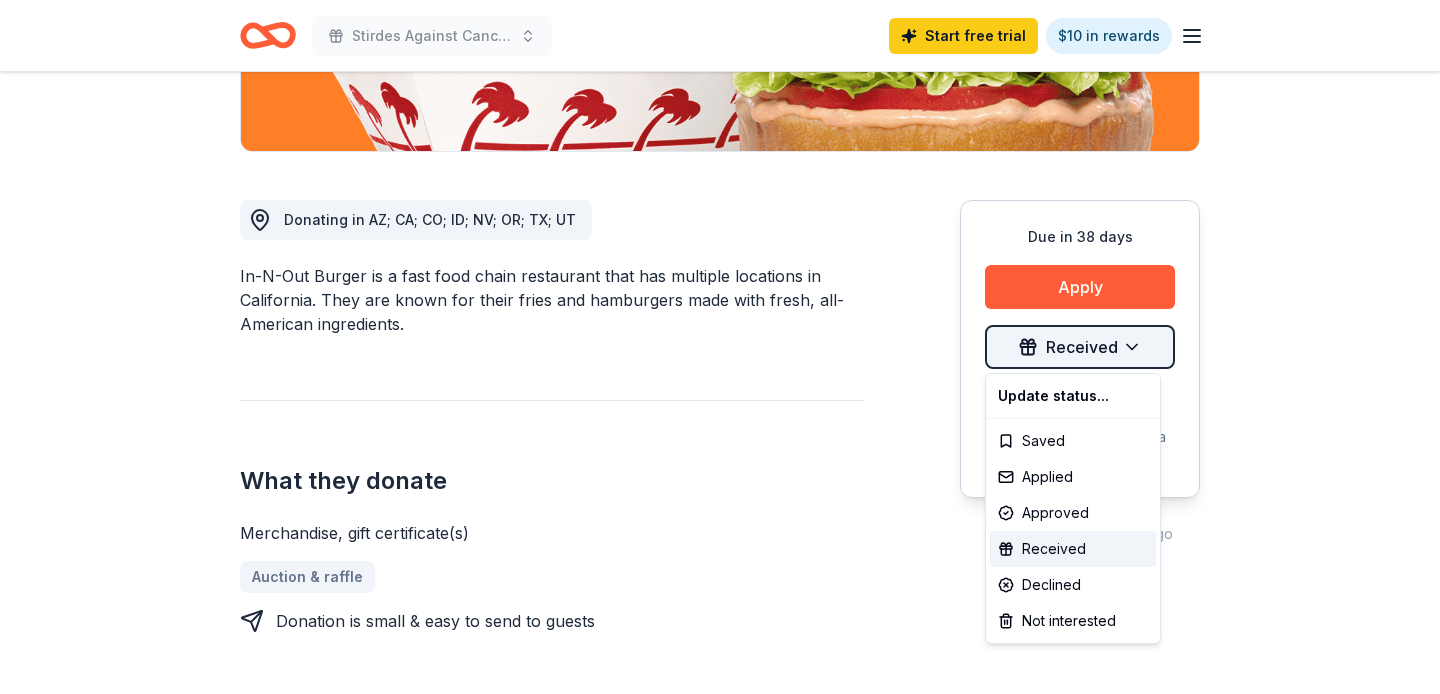 click on "Stirdes Against Cancer, Second Annual Walk Start free  trial $10 in rewards Due in 38 days Share In-N-Out 5.0 • 8  reviews 3   applies  last week approval rate Share Donating in AZ; CA; CO; ID; NV; OR; TX; UT In-N-Out Burger is a fast food chain restaurant that has multiple locations in California. They are known for their fries and hamburgers made with fresh, all-American ingredients.  What they donate Merchandise, gift certificate(s) Auction & raffle Donation is small & easy to send to guests Who they donate to  Preferred Non-profits, schools, youth sports, city events and much more. Children Education Wellness & Fitness 501(c)(3) preferred approval rate 20 % approved 30 % declined 50 % no response Start free Pro trial to view approval rates and average donation values Due in 38 days Apply Received Application takes 10 min Usually responds in  over a month Updated  about 2 months  ago Report a mistake 5.0 • 8  reviews See all  8  reviews TruChoice Pregnancy Resource Center March 2025 • Approved • 8" at bounding box center (720, -109) 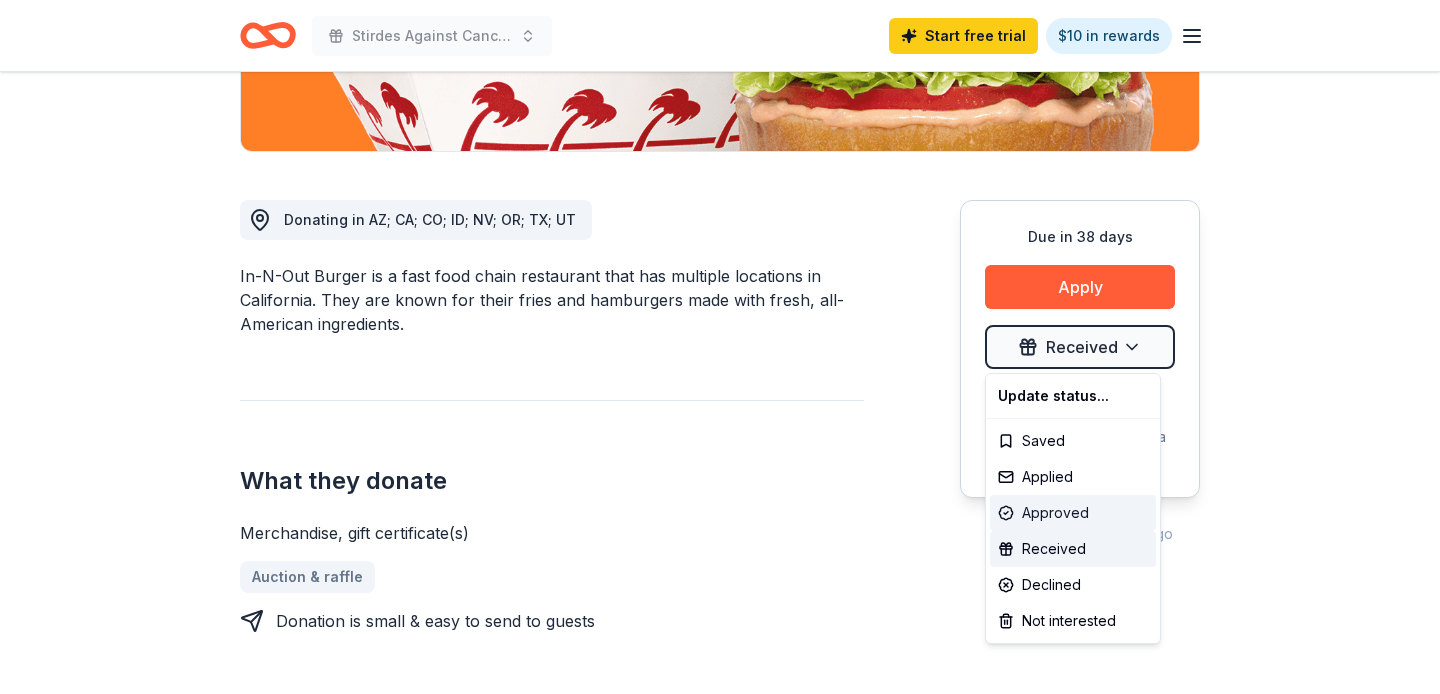 click on "Approved" at bounding box center [1073, 513] 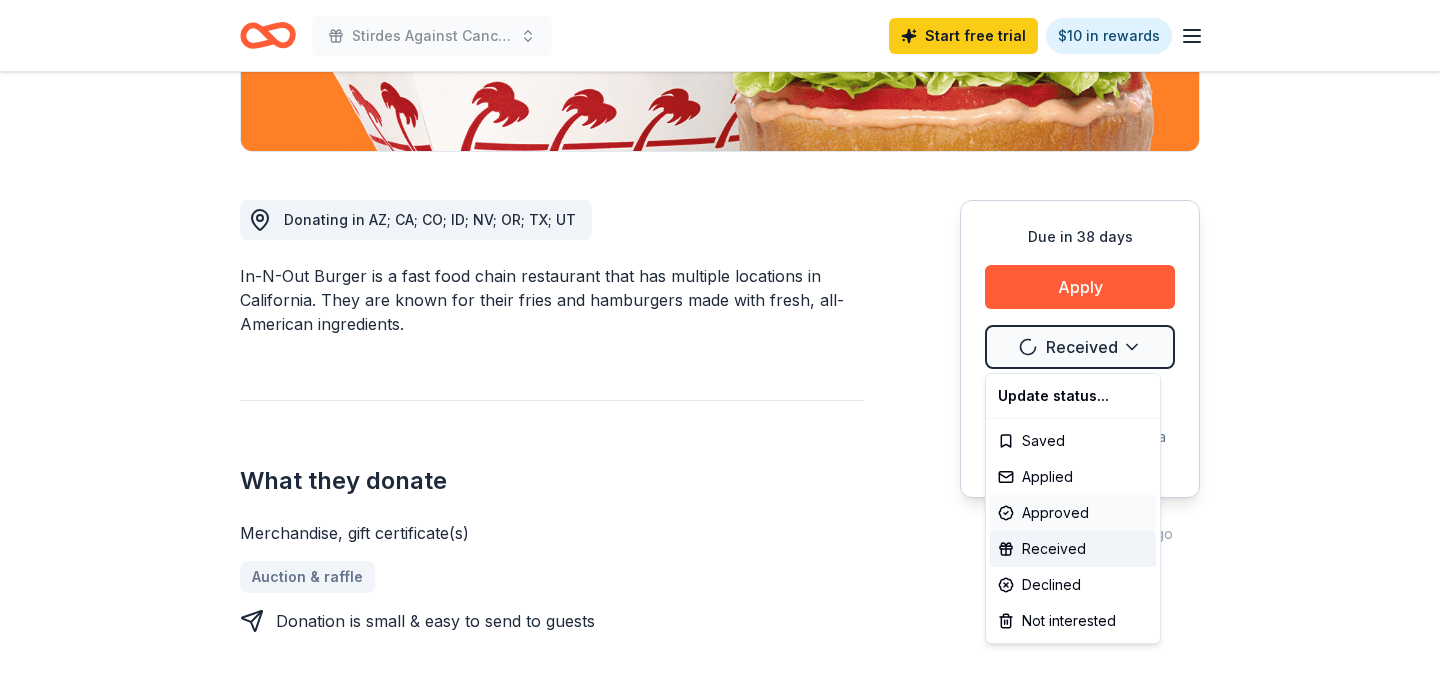 scroll, scrollTop: 0, scrollLeft: 0, axis: both 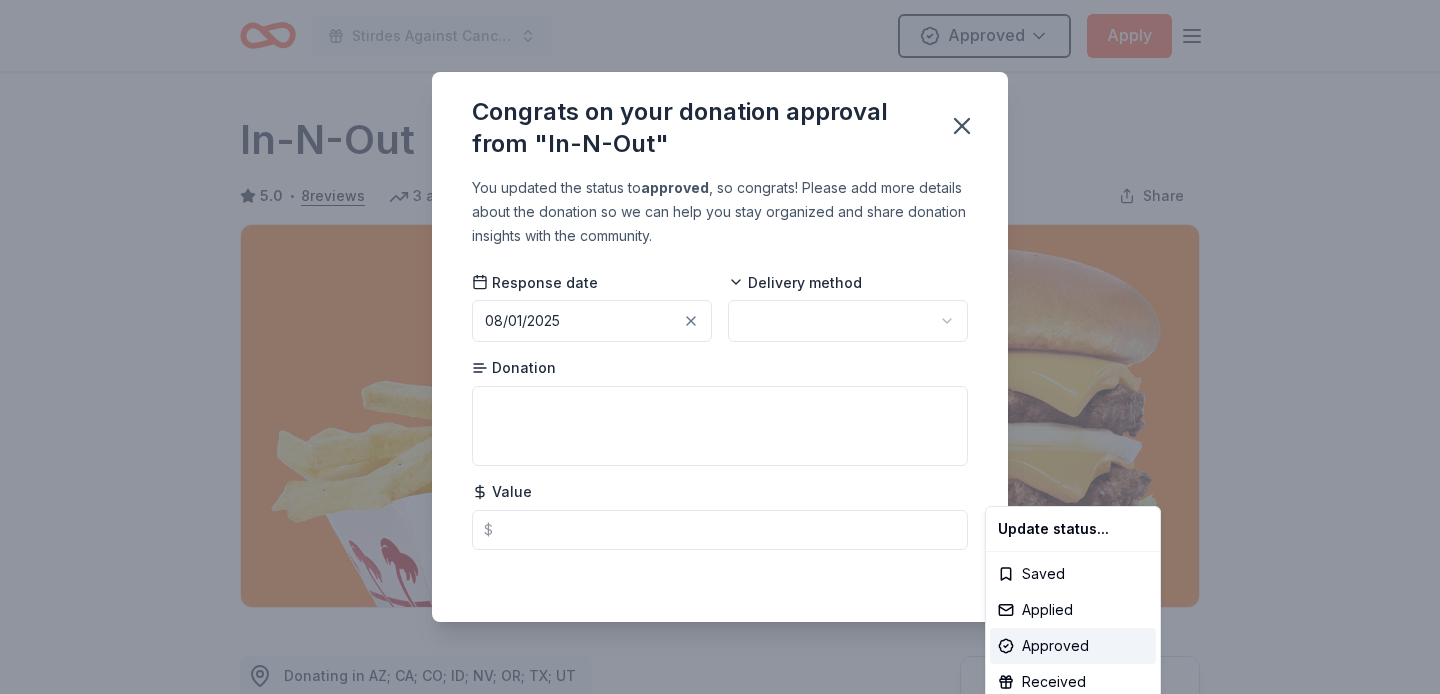 click on "Stirdes Against Cancer, Second Annual Walk Approved Apply Due in 38 days Share In-N-Out 5.0 • 8  reviews 3   applies  last week approval rate Share Donating in AZ; CA; CO; ID; NV; OR; TX; UT In-N-Out Burger is a fast food chain restaurant that has multiple locations in California. They are known for their fries and hamburgers made with fresh, all-American ingredients.  What they donate Merchandise, gift certificate(s) Auction & raffle Donation is small & easy to send to guests Who they donate to  Preferred Non-profits, schools, youth sports, city events and much more. Children Education Wellness & Fitness 501(c)(3) preferred approval rate 20 % approved 30 % declined 50 % no response Start free Pro trial to view approval rates and average donation values Due in 38 days Apply Approved Application takes 10 min Usually responds in  over a month Updated  about 2 months  ago Report a mistake 5.0 • 8  reviews See all  8  reviews TruChoice Pregnancy Resource Center March 2025 • Approved Read more October 2024 8" at bounding box center [720, 347] 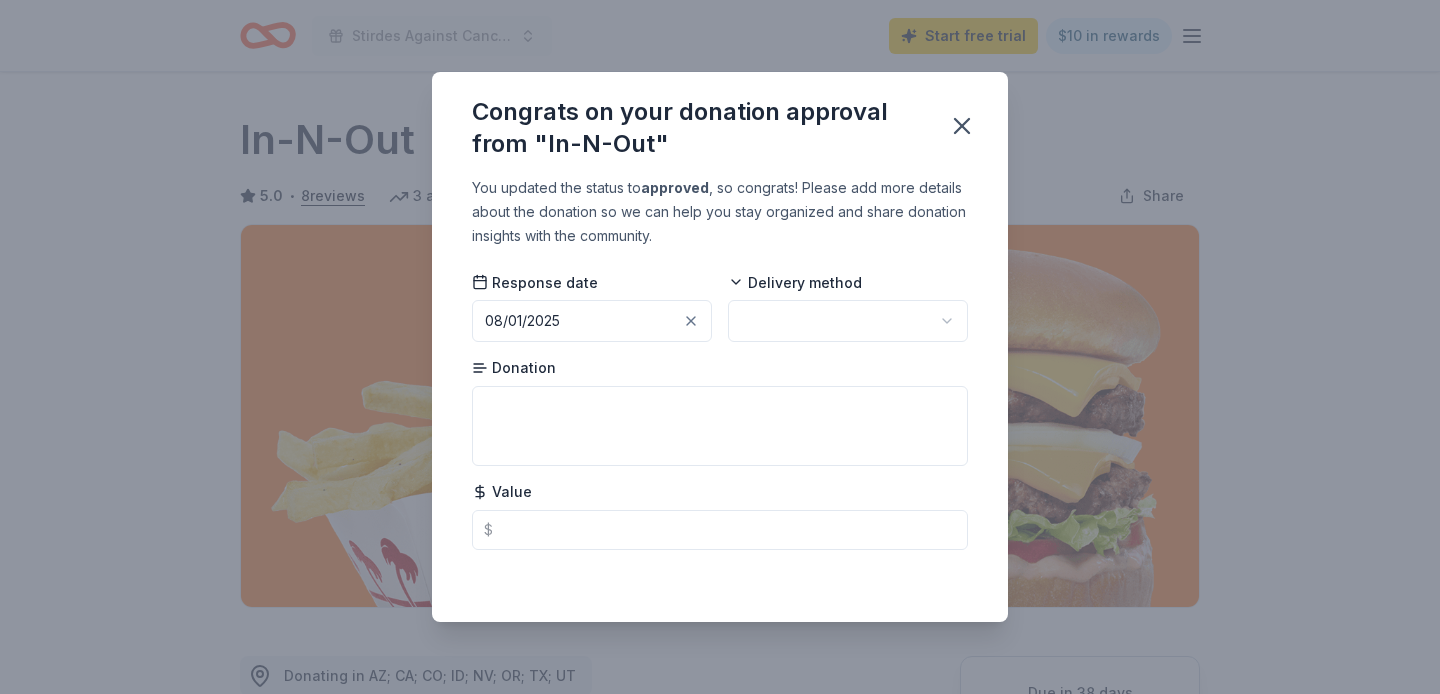 scroll, scrollTop: 456, scrollLeft: 0, axis: vertical 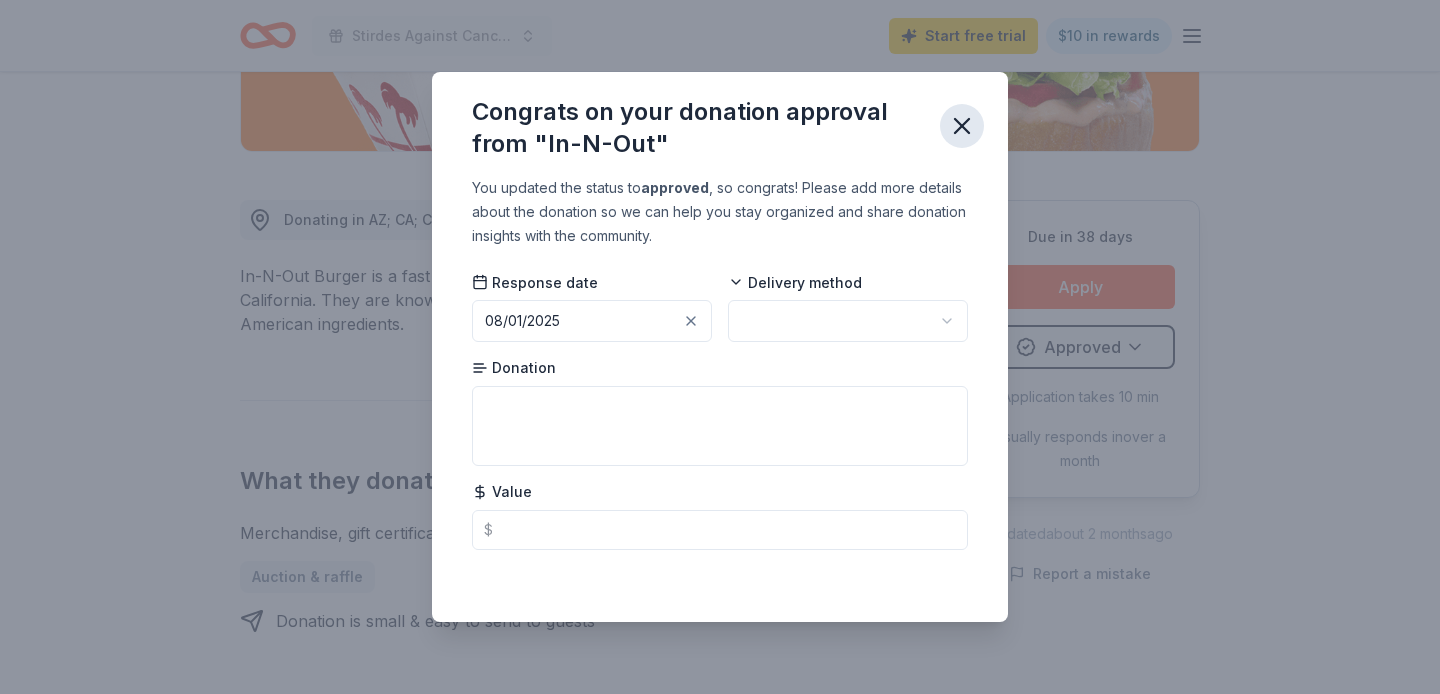 click 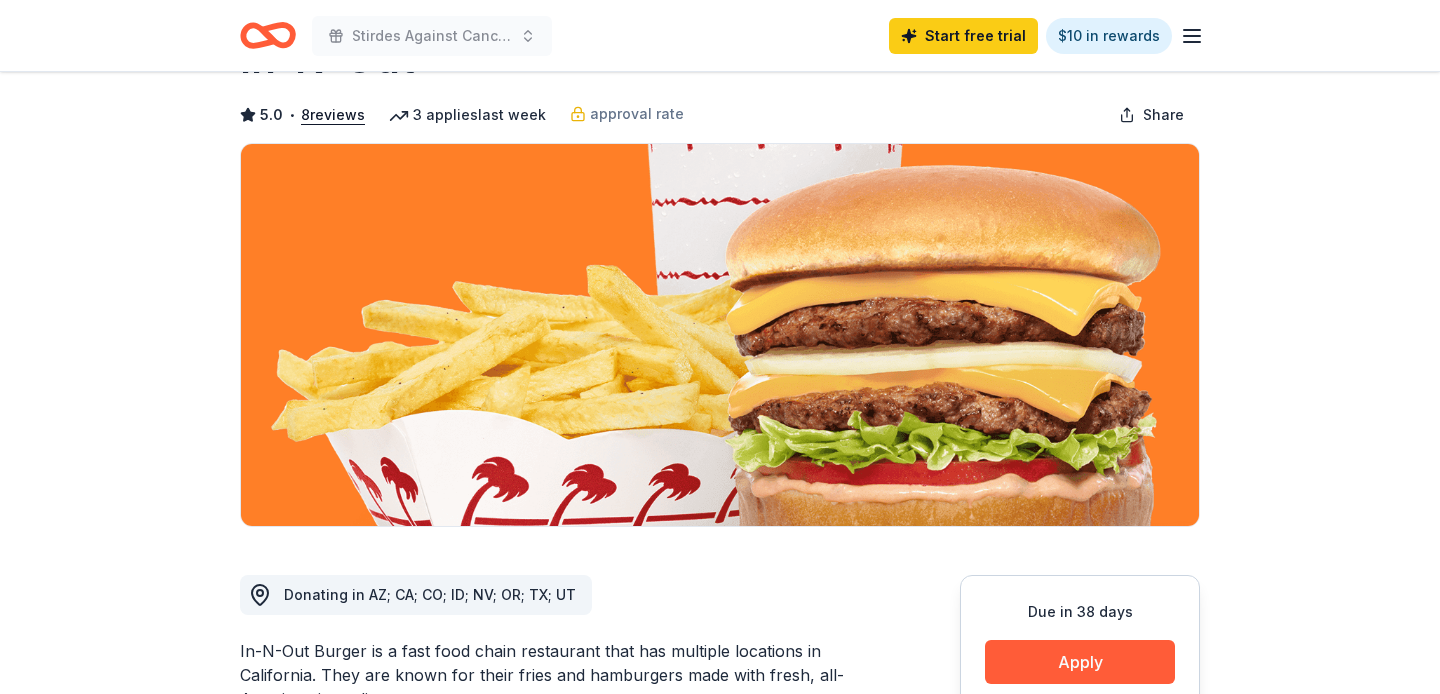 scroll, scrollTop: 0, scrollLeft: 0, axis: both 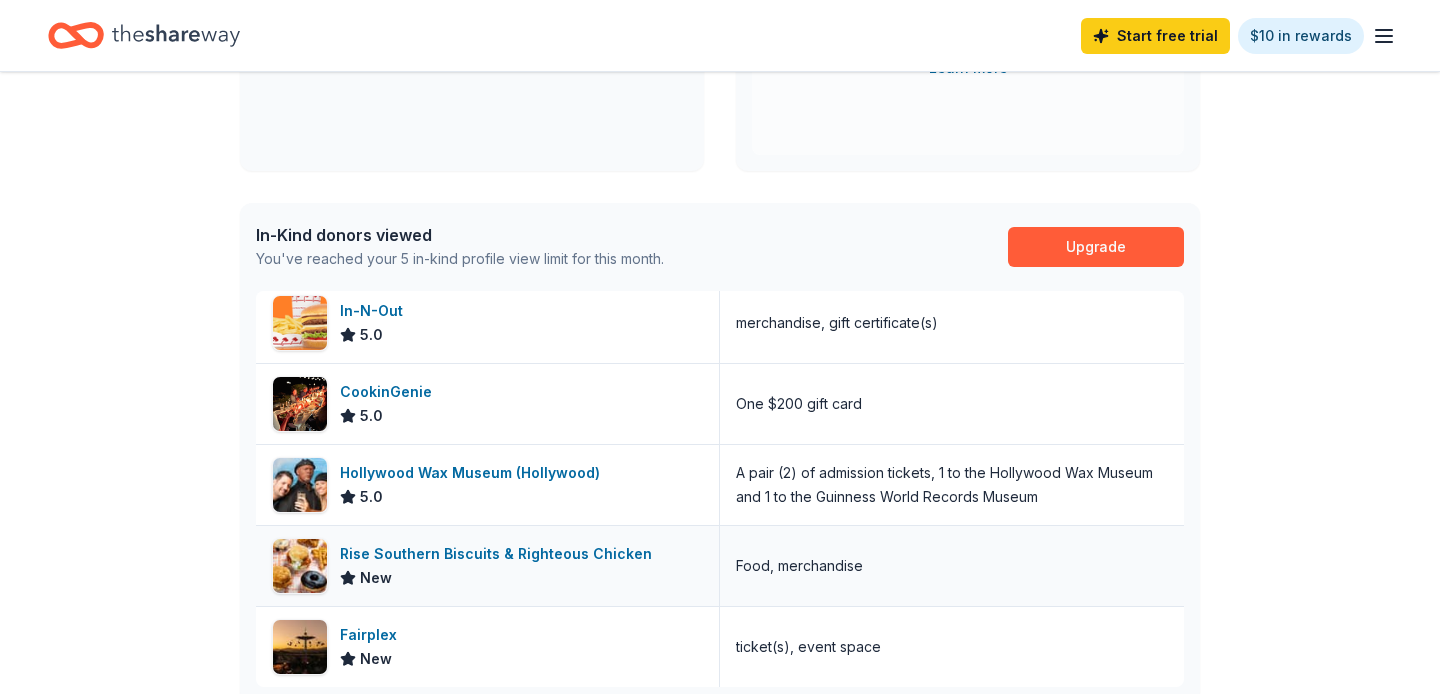 click on "Rise Southern Biscuits & Righteous Chicken" at bounding box center (500, 554) 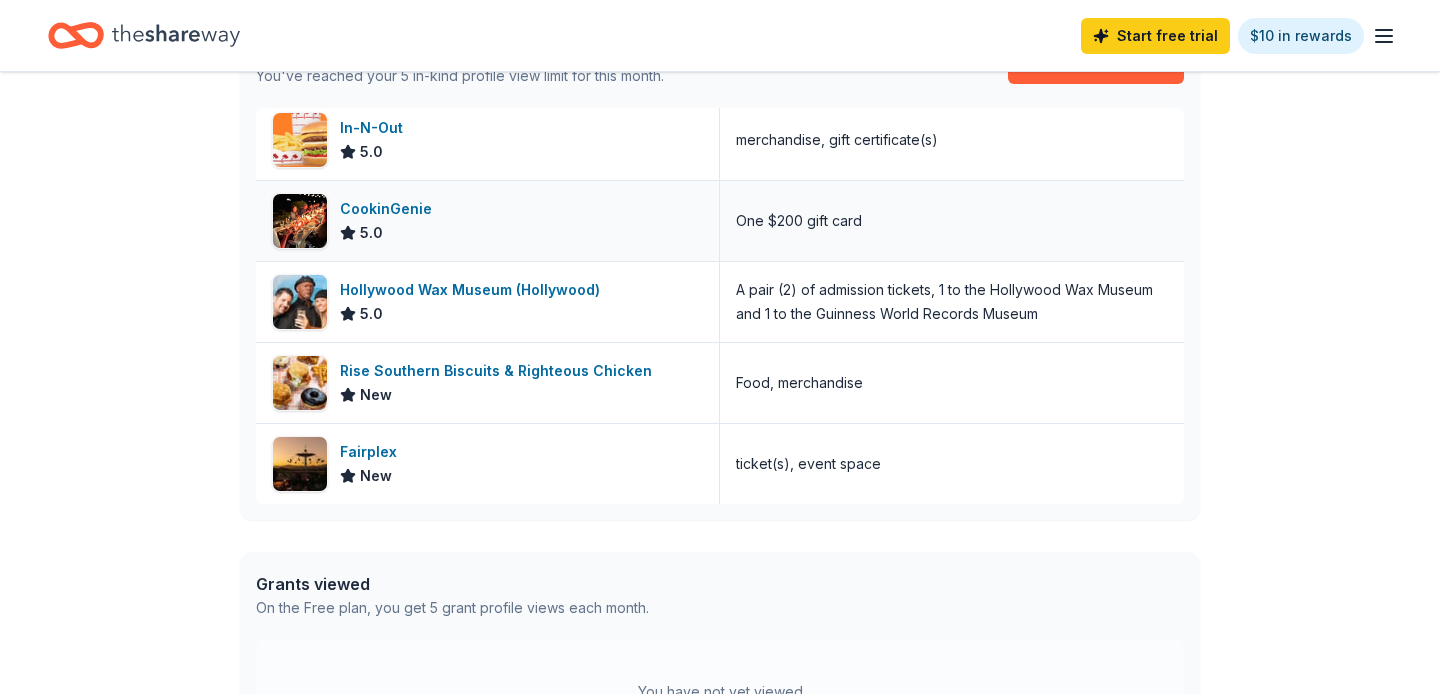 scroll, scrollTop: 581, scrollLeft: 0, axis: vertical 